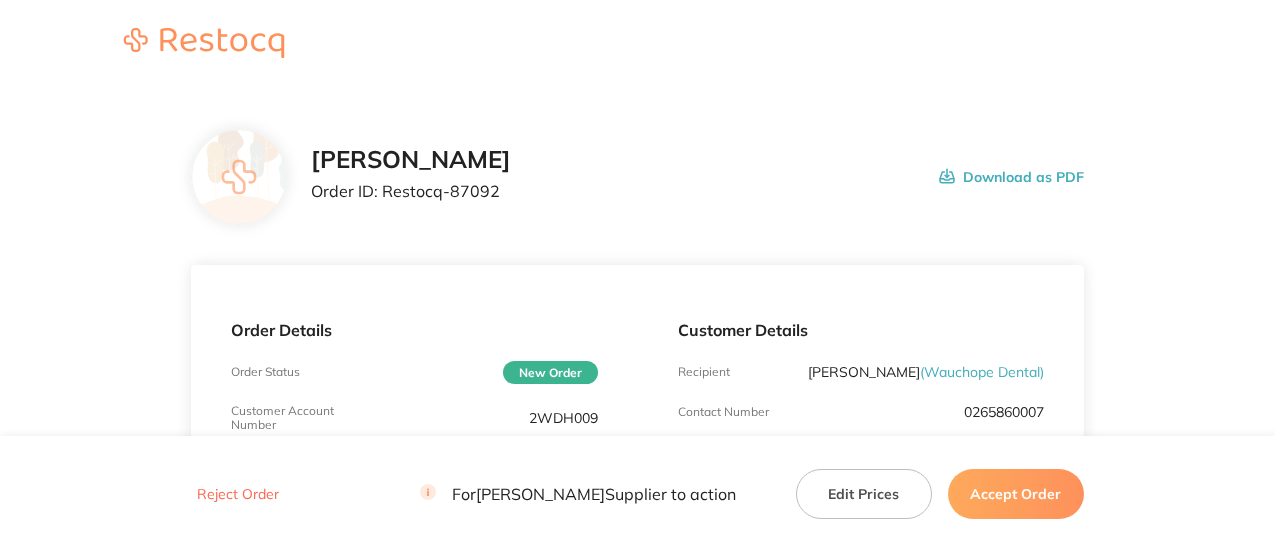 scroll, scrollTop: 0, scrollLeft: 0, axis: both 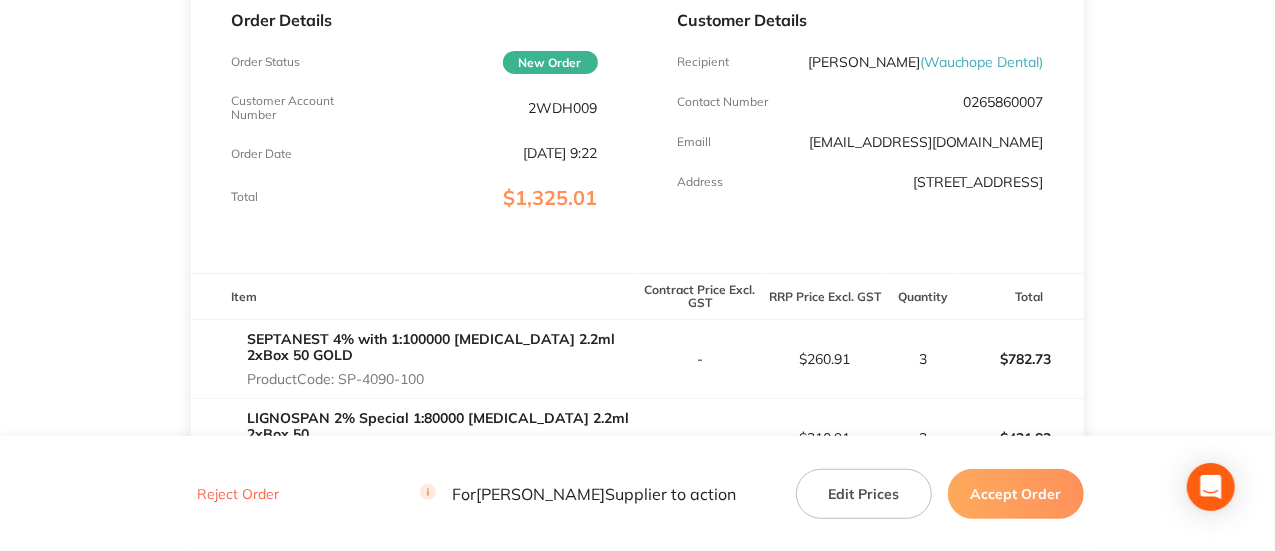 click on "2WDH009" at bounding box center [563, 108] 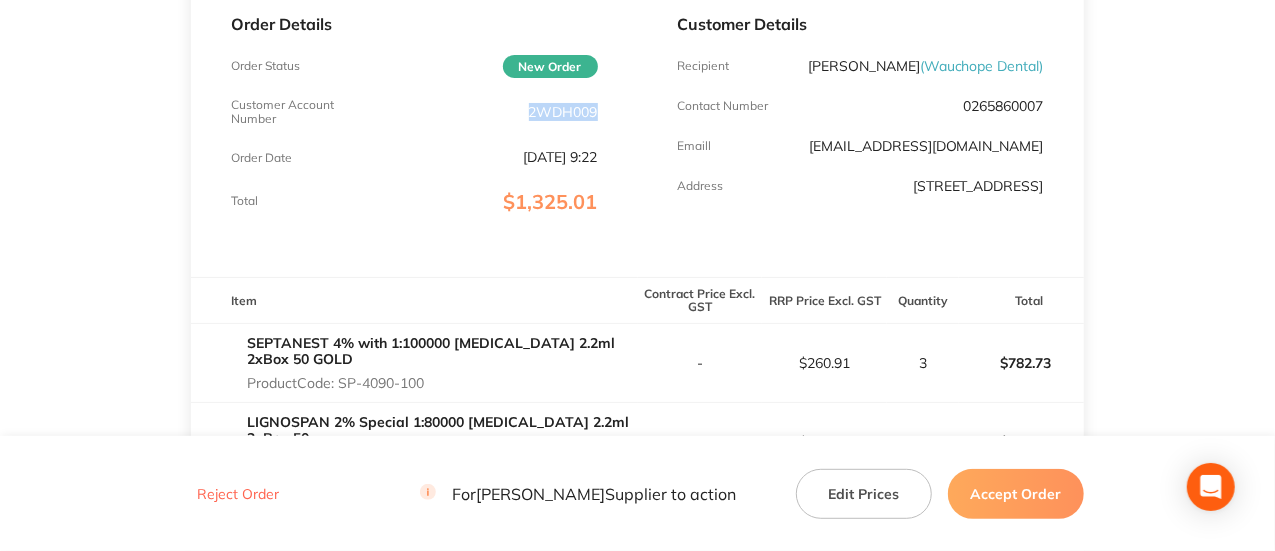 click on "2WDH009" at bounding box center [563, 112] 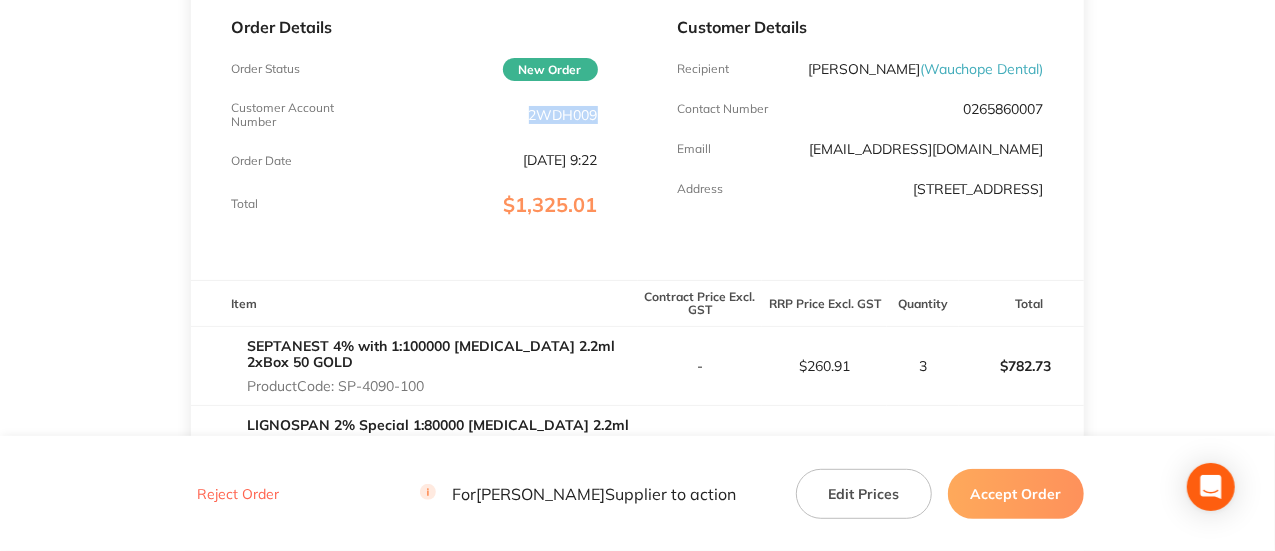 copy on "2WDH009" 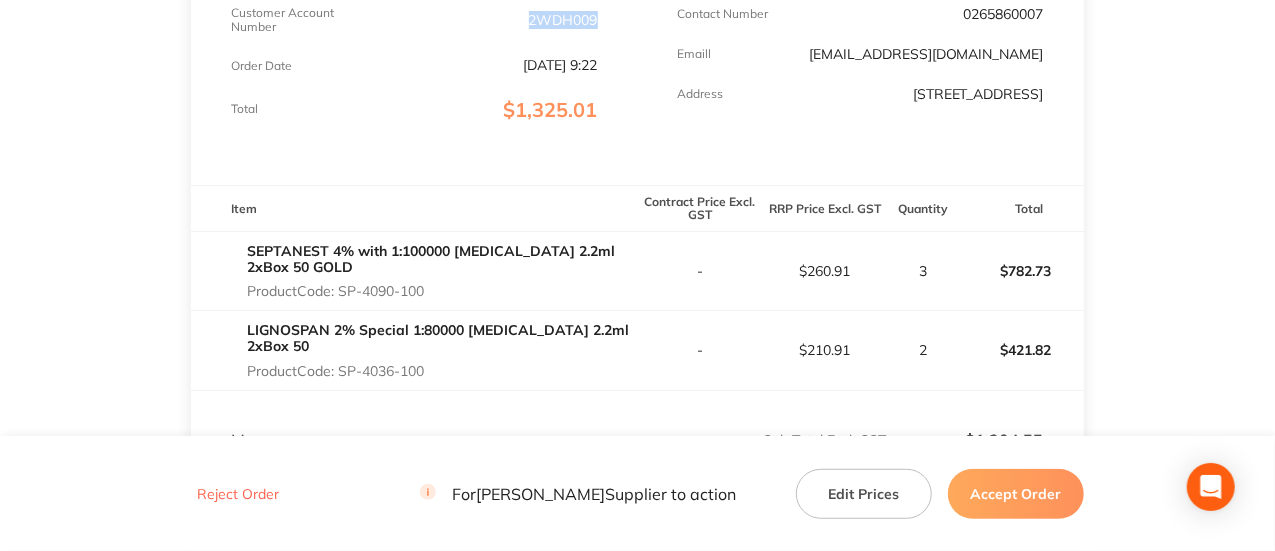 scroll, scrollTop: 399, scrollLeft: 0, axis: vertical 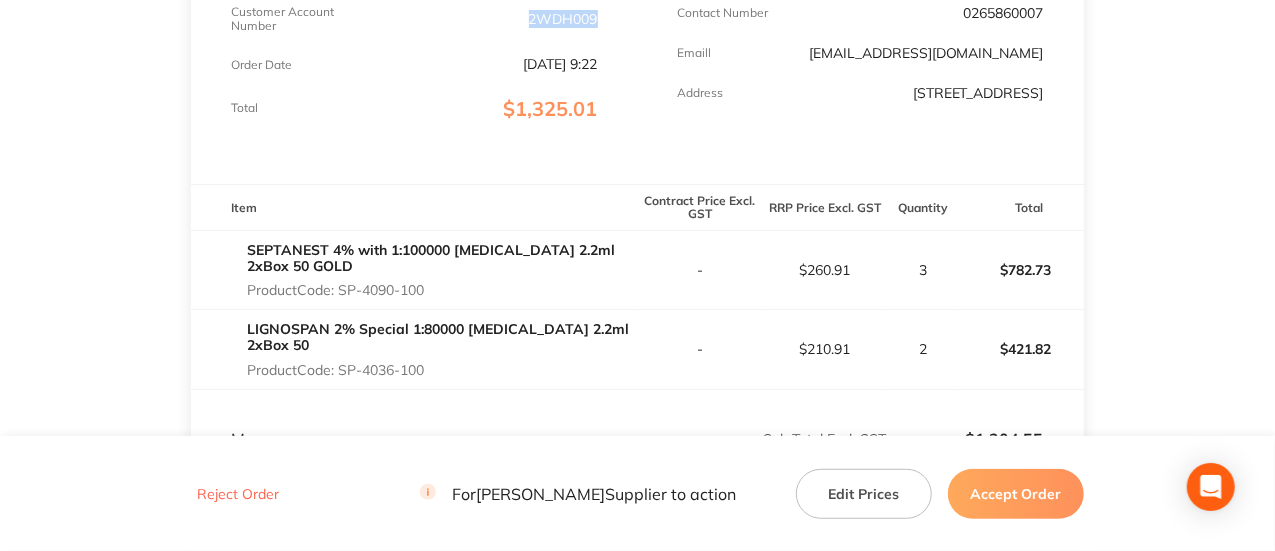 drag, startPoint x: 446, startPoint y: 281, endPoint x: 344, endPoint y: 294, distance: 102.825096 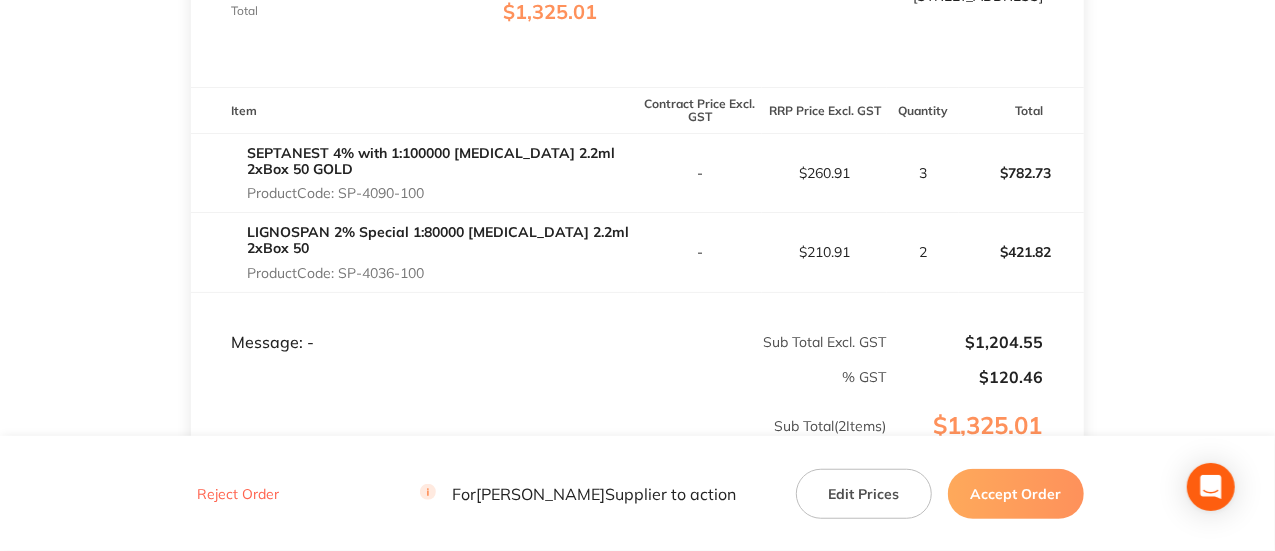 scroll, scrollTop: 496, scrollLeft: 0, axis: vertical 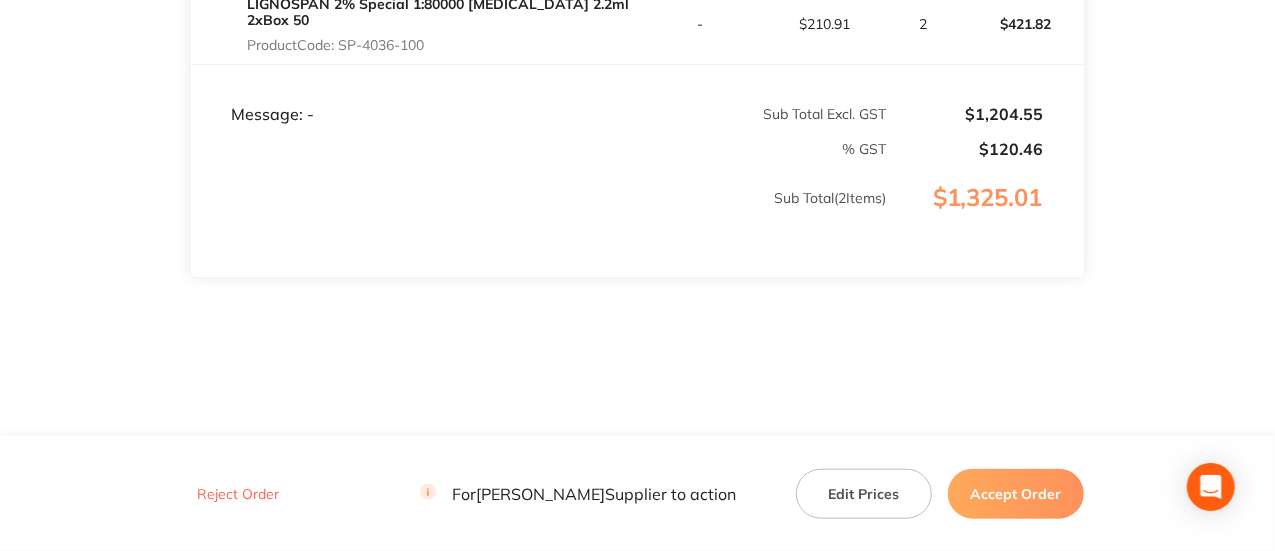 click on "Accept Order" at bounding box center (1016, 493) 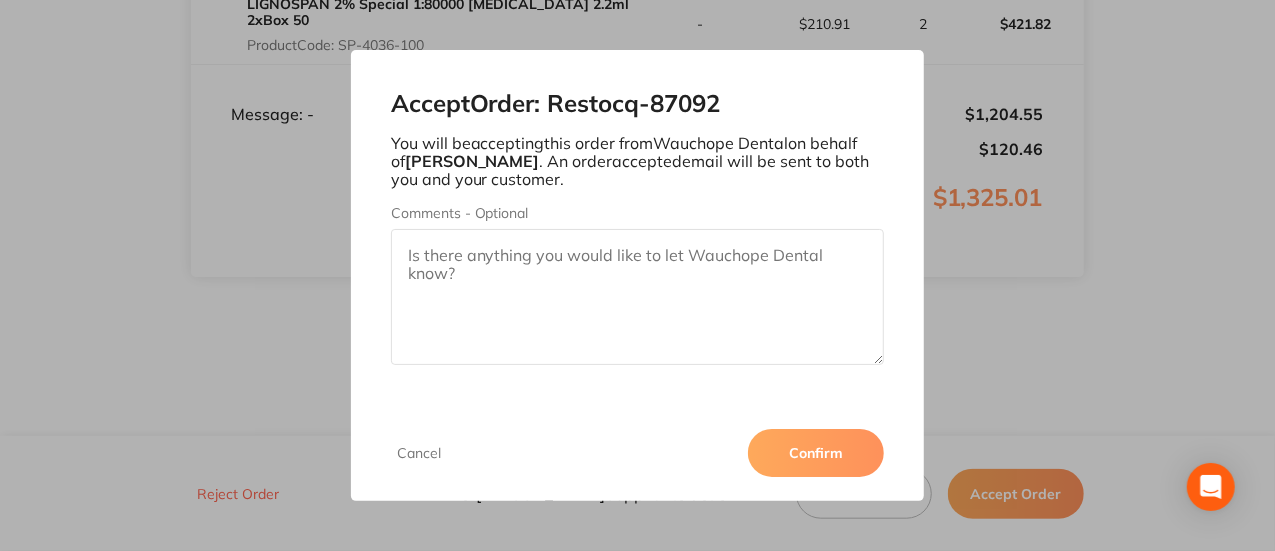click on "Accept  Order: Restocq- 87092" at bounding box center [638, 104] 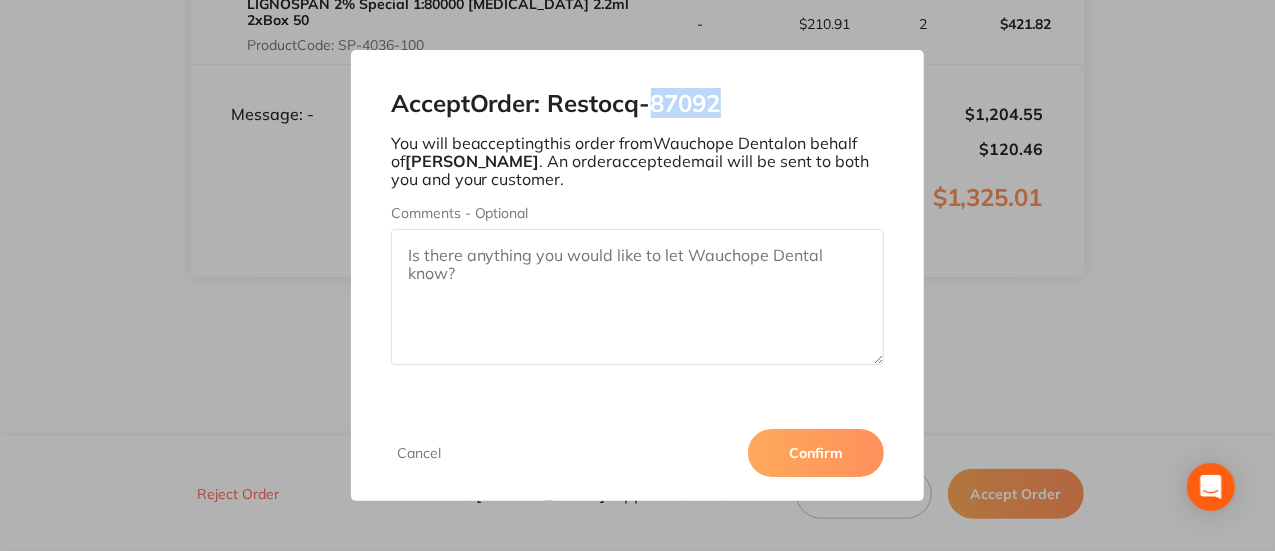 click on "Accept  Order: Restocq- 87092" at bounding box center [638, 104] 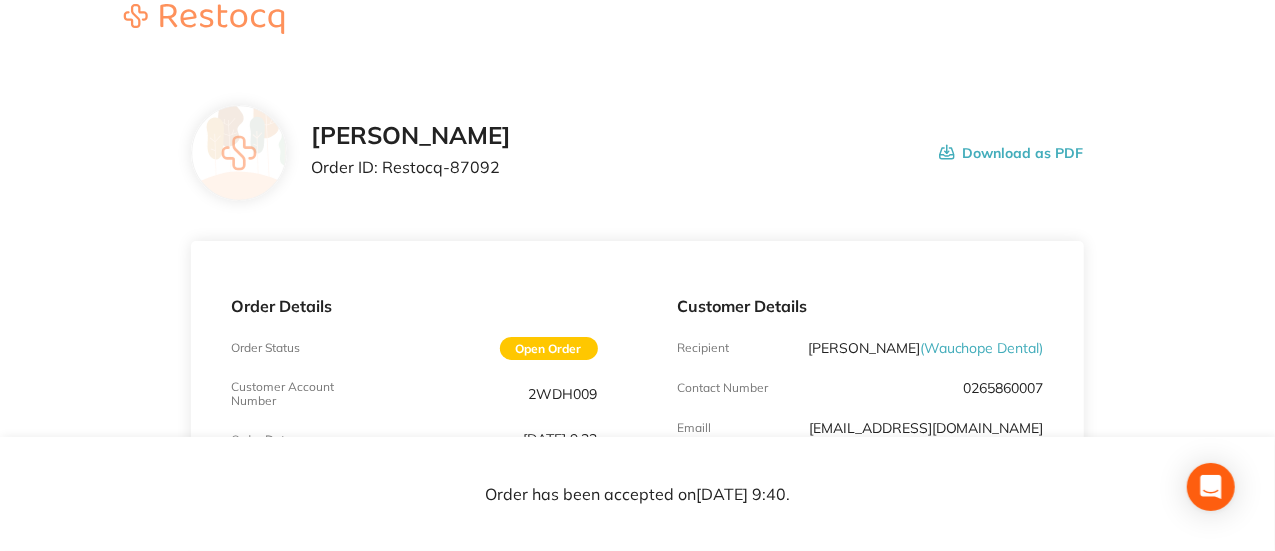 scroll, scrollTop: 0, scrollLeft: 0, axis: both 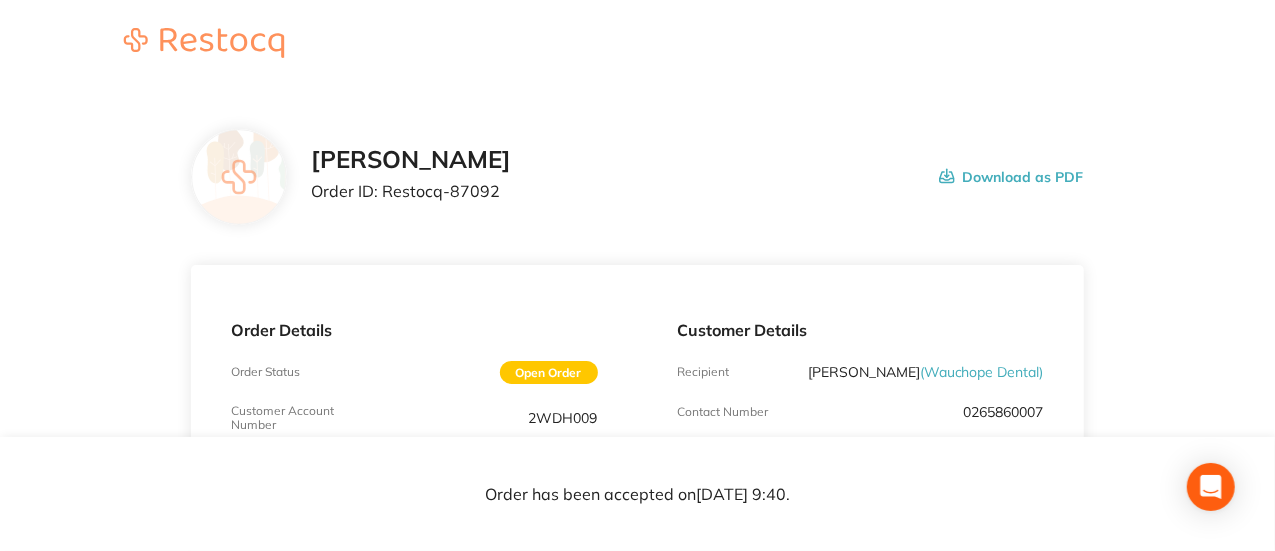click on "[PERSON_NAME] Order ID: Restocq- 87092" at bounding box center (411, 177) 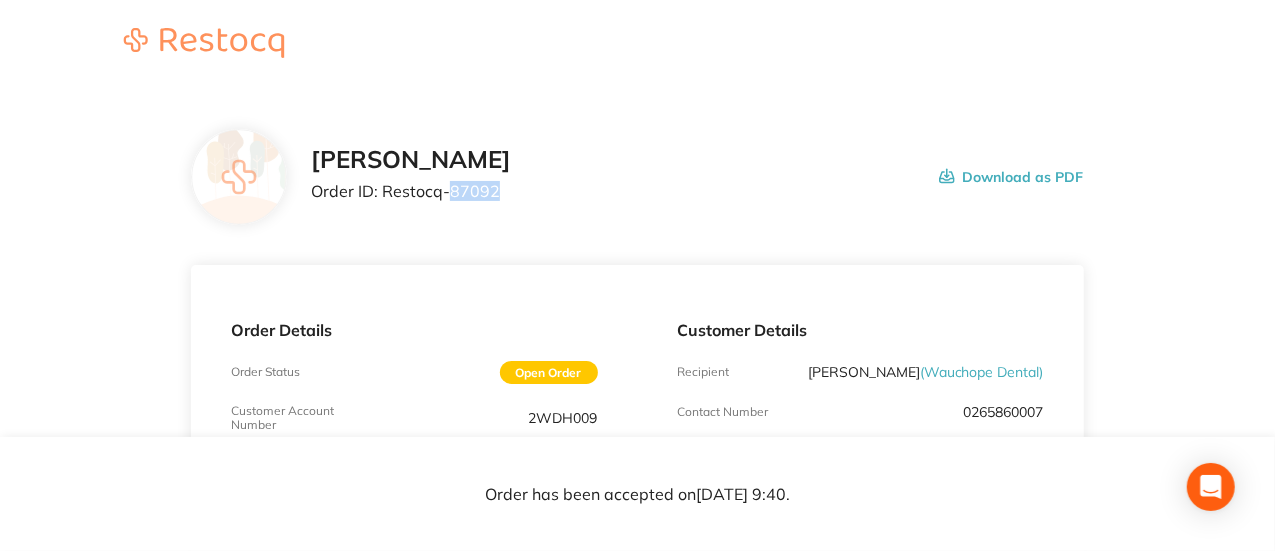 click on "Order ID: Restocq- 87092" at bounding box center (411, 191) 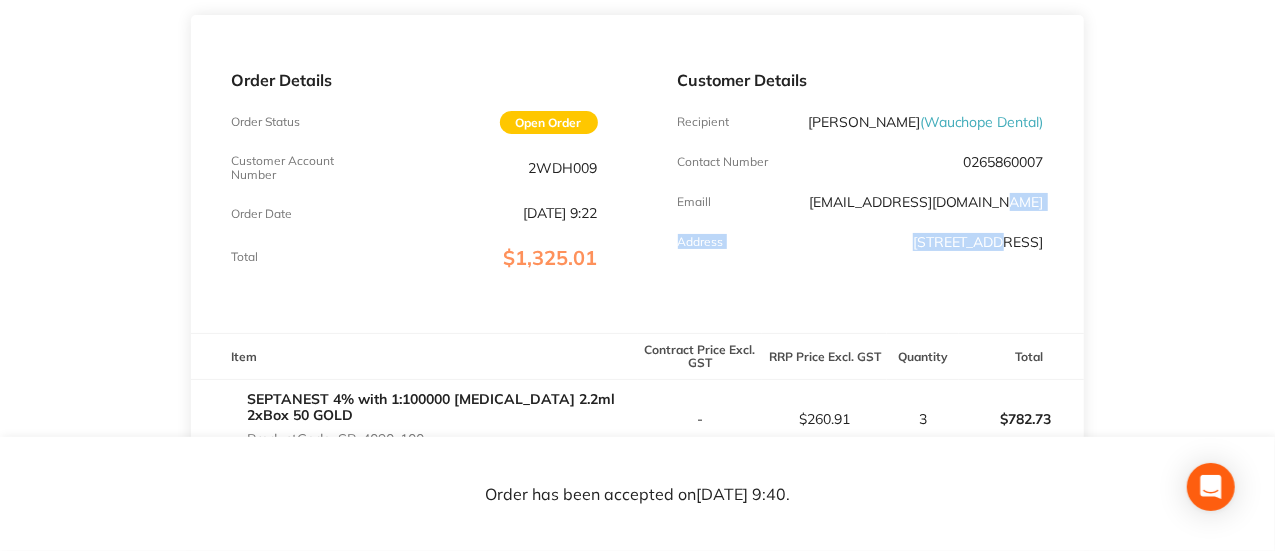 scroll, scrollTop: 250, scrollLeft: 0, axis: vertical 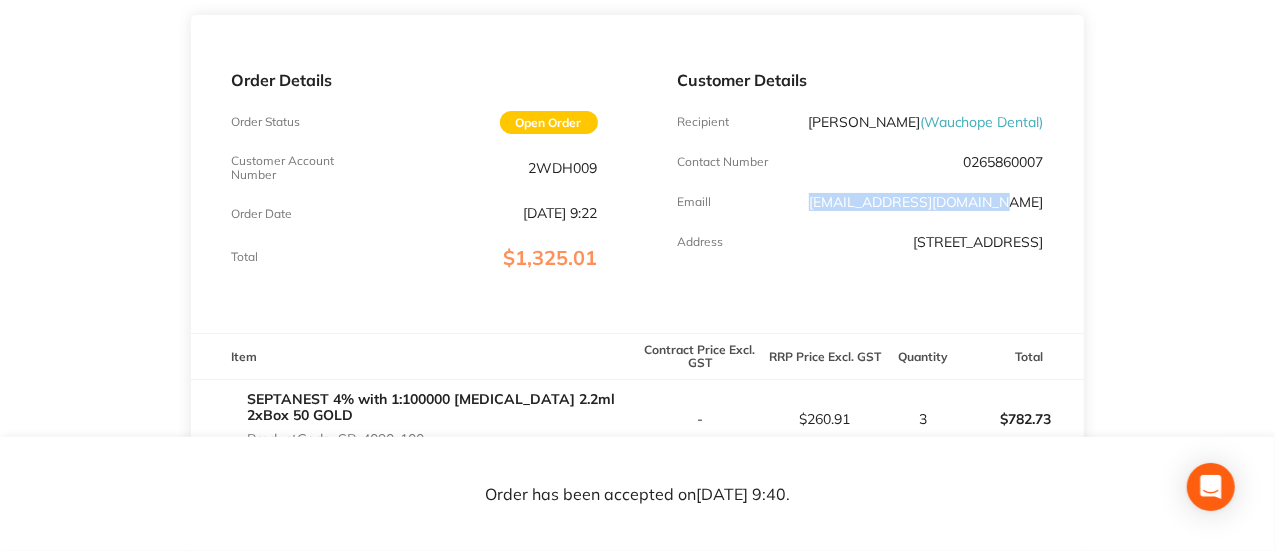drag, startPoint x: 1057, startPoint y: 193, endPoint x: 858, endPoint y: 204, distance: 199.30379 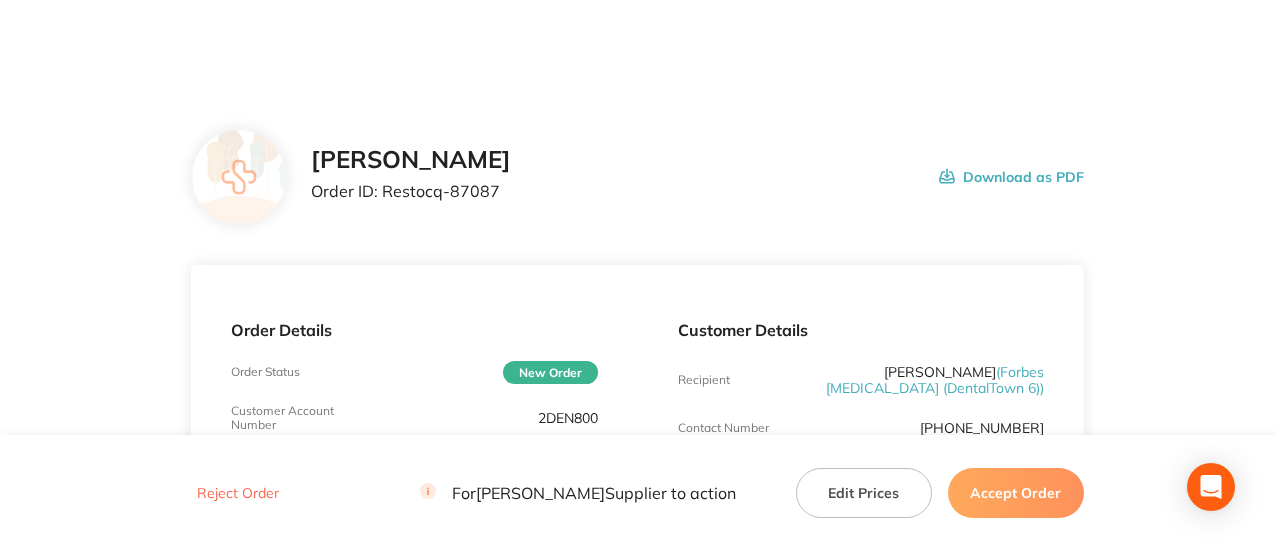 scroll, scrollTop: 0, scrollLeft: 0, axis: both 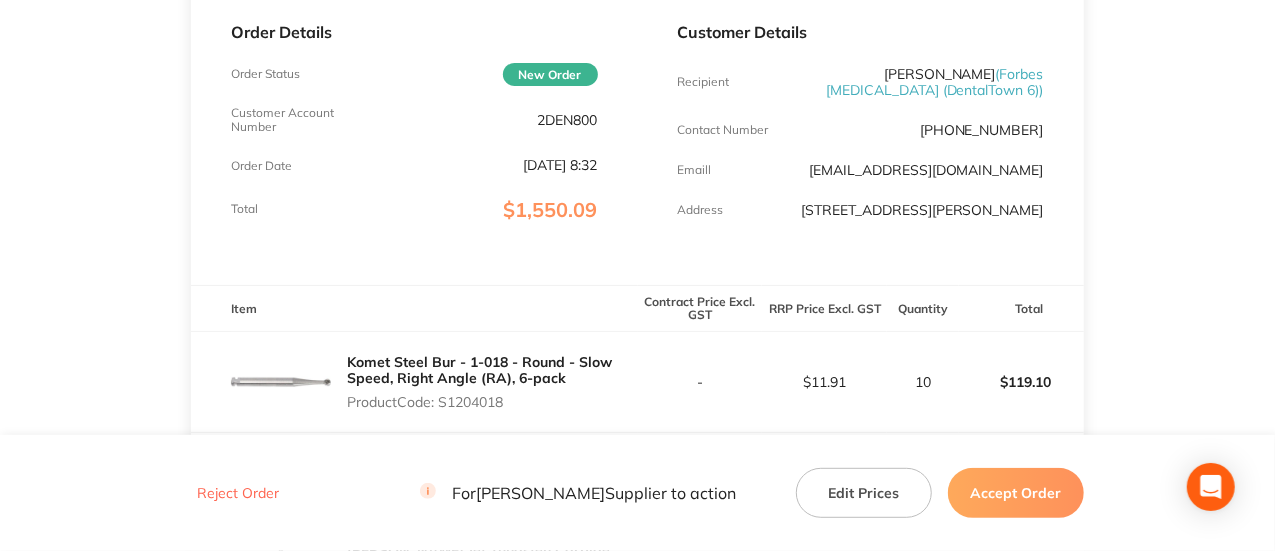 click on "2DEN800" at bounding box center (568, 120) 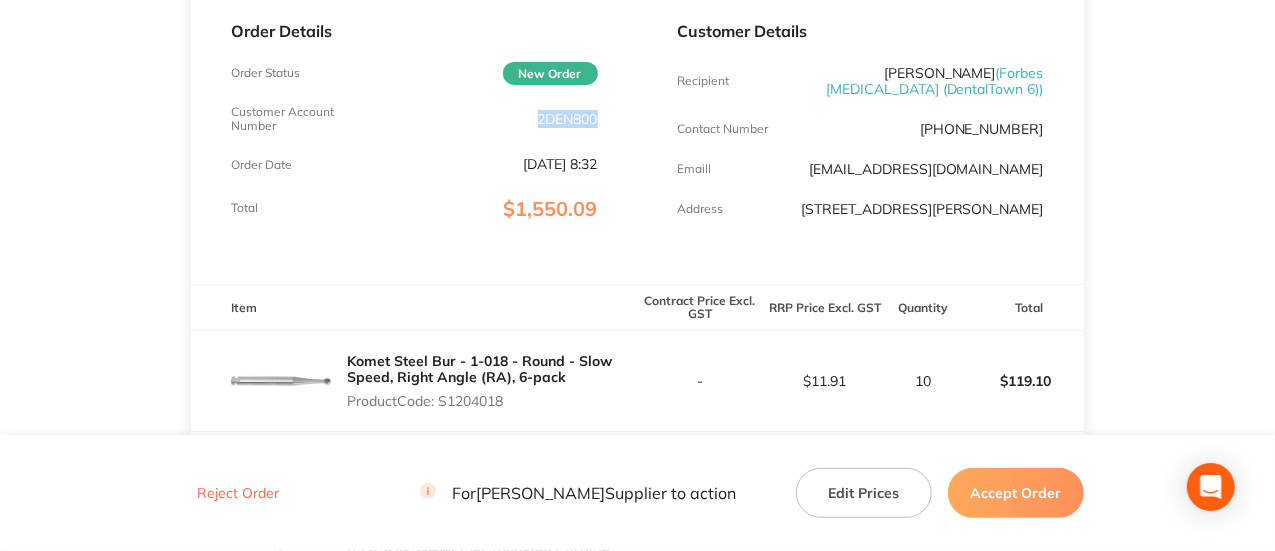 click on "2DEN800" at bounding box center (568, 119) 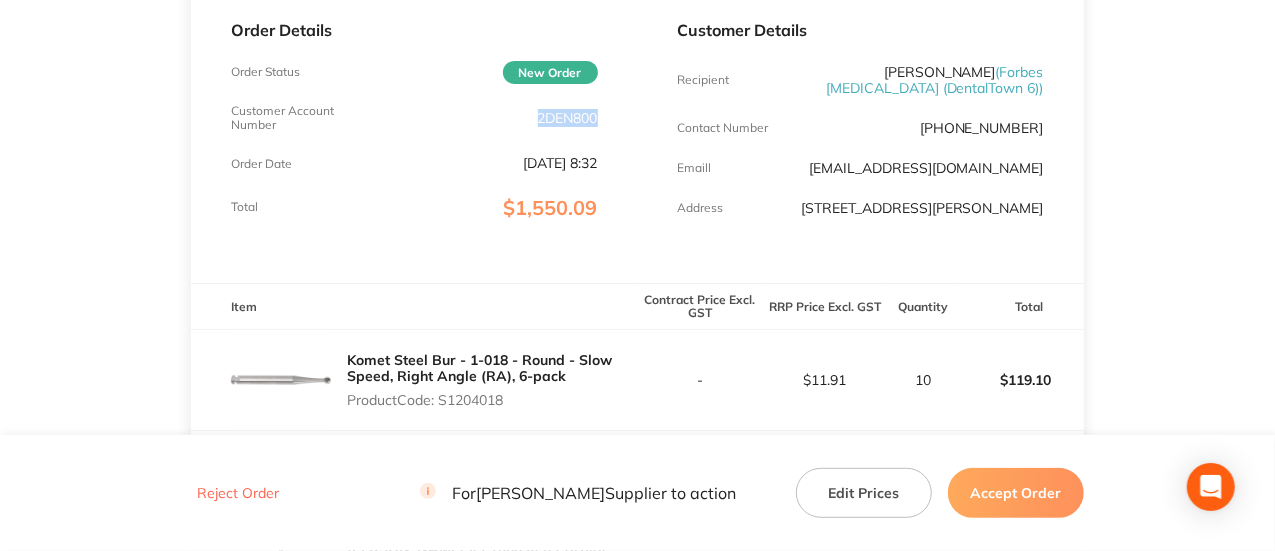 copy on "2DEN800" 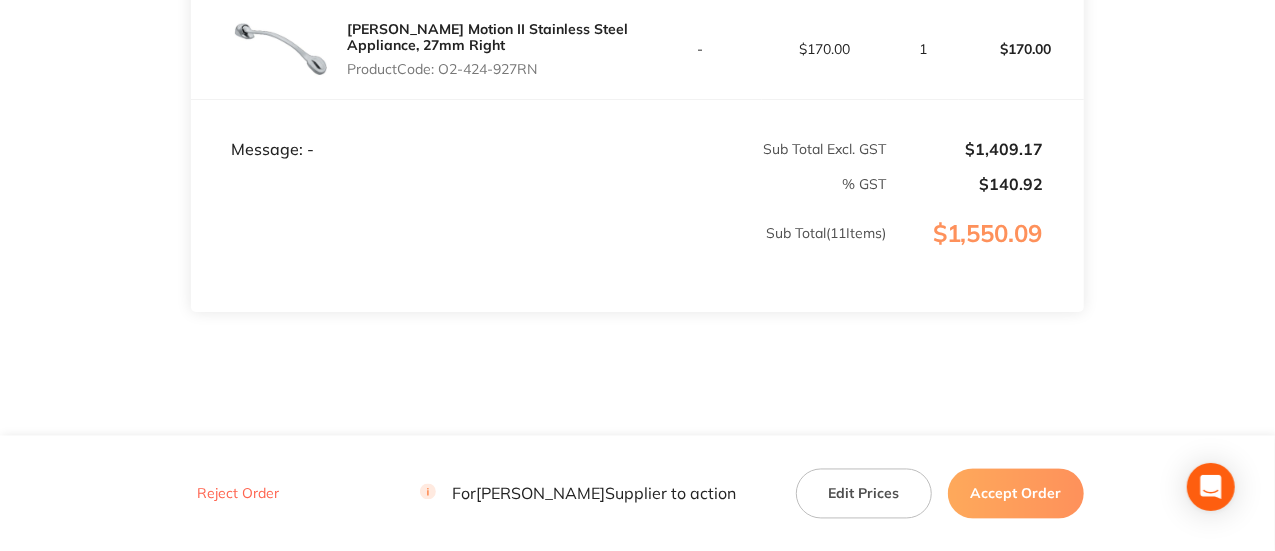 scroll, scrollTop: 1646, scrollLeft: 0, axis: vertical 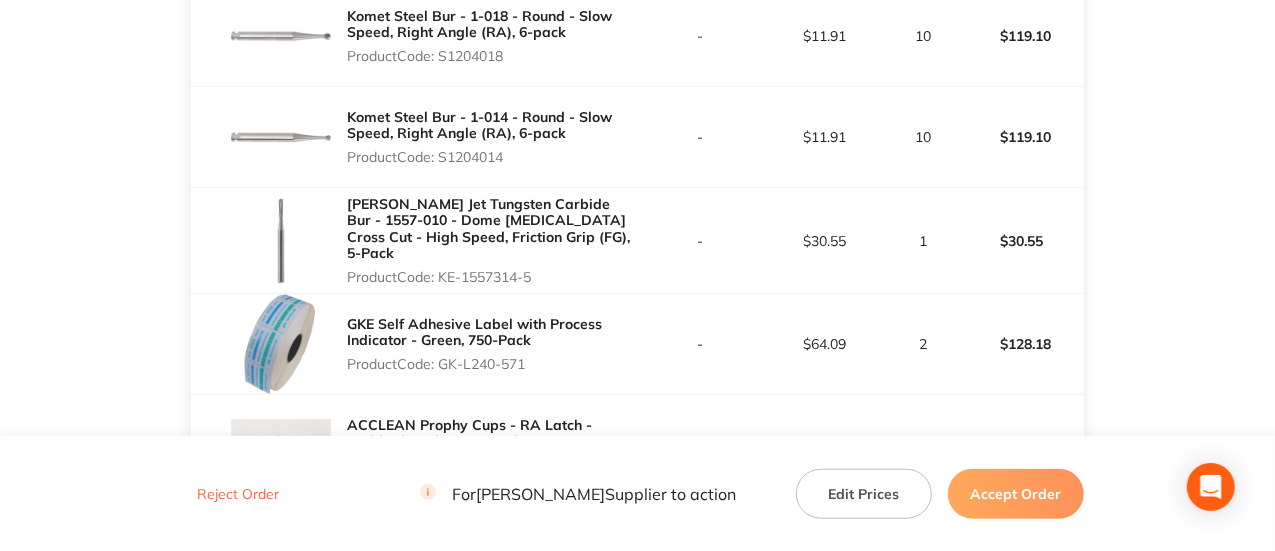 drag, startPoint x: 514, startPoint y: 49, endPoint x: 471, endPoint y: 55, distance: 43.416588 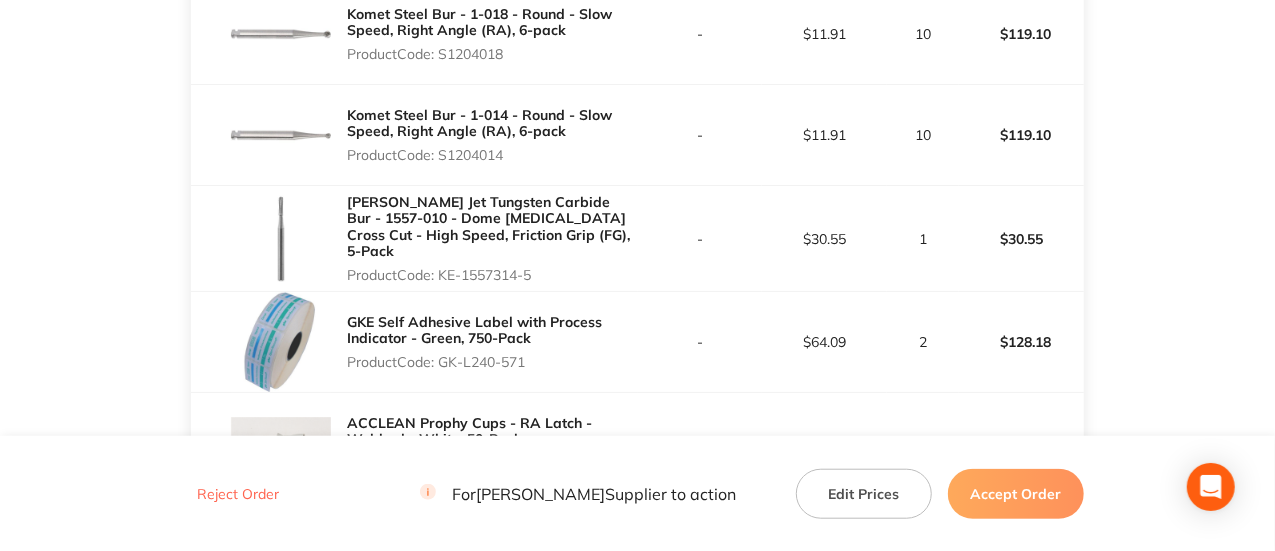 click on "Product   Code:  S1204018" at bounding box center (492, 54) 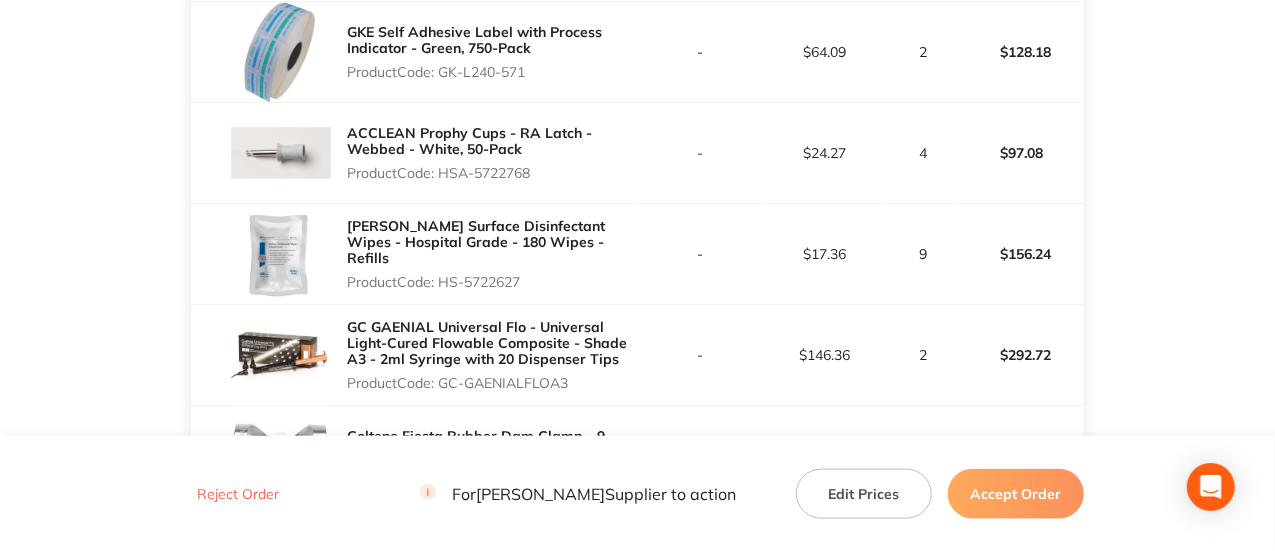 scroll, scrollTop: 936, scrollLeft: 0, axis: vertical 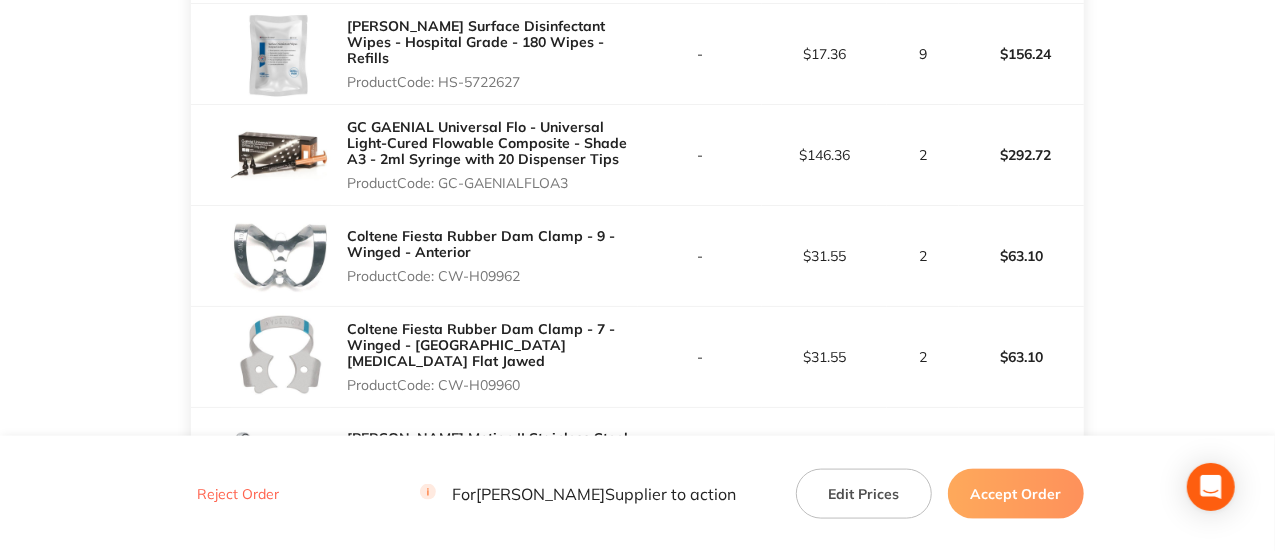 drag, startPoint x: 526, startPoint y: 268, endPoint x: 442, endPoint y: 273, distance: 84.14868 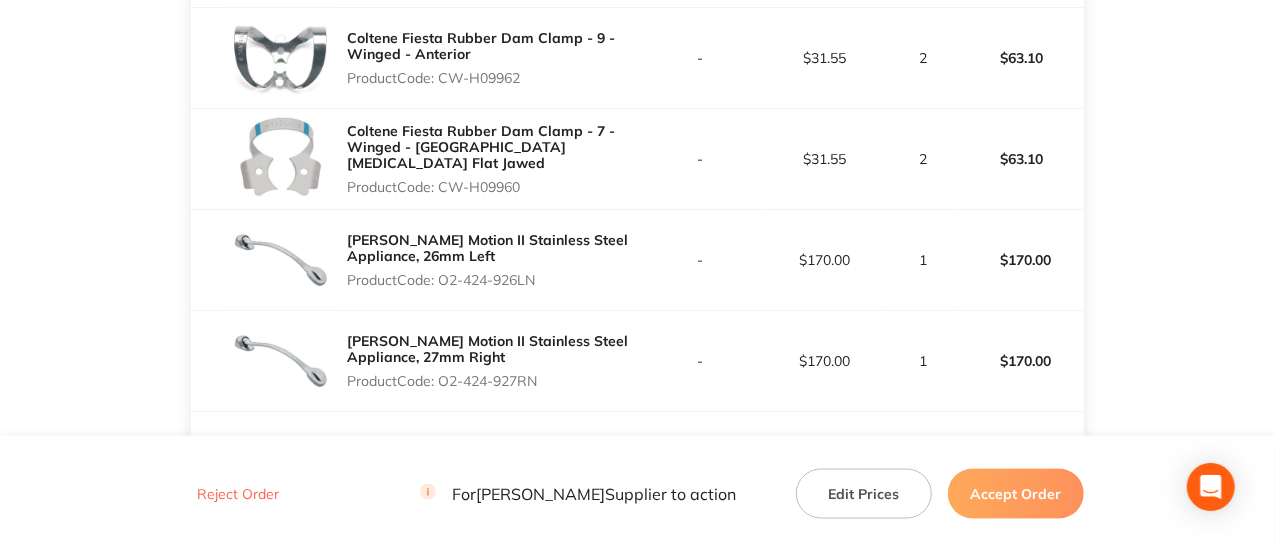 scroll, scrollTop: 1335, scrollLeft: 0, axis: vertical 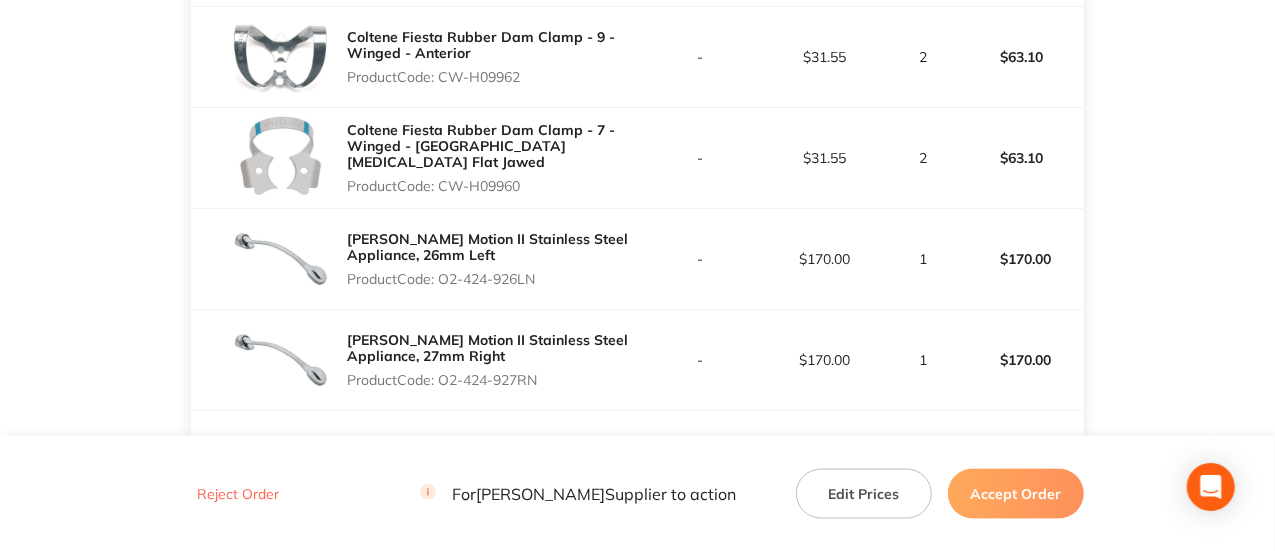drag, startPoint x: 549, startPoint y: 279, endPoint x: 444, endPoint y: 276, distance: 105.04285 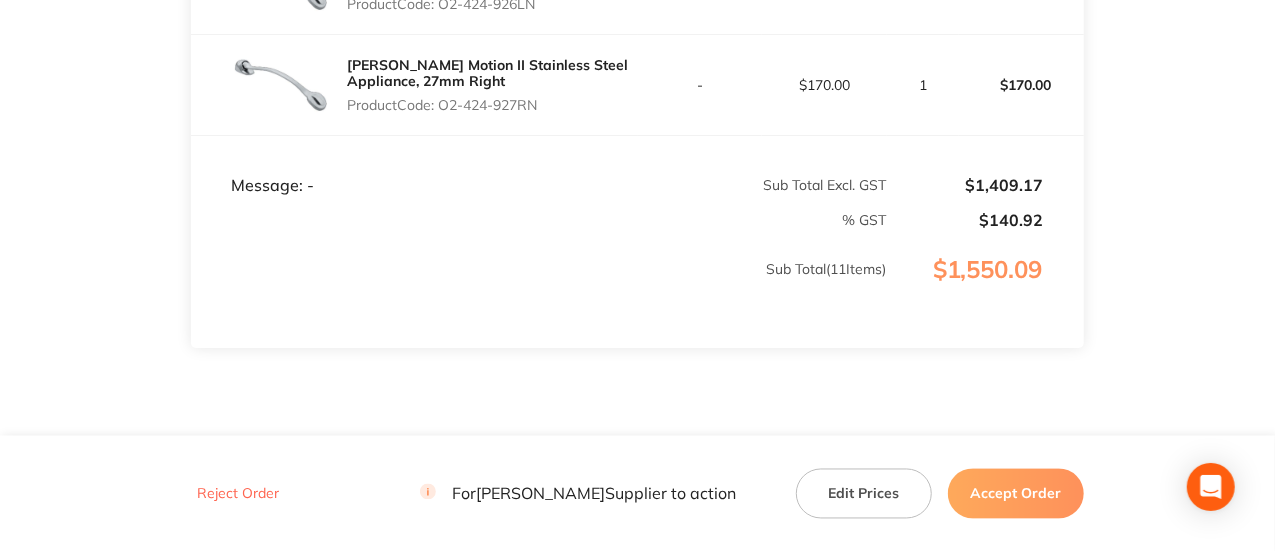 click on "Accept Order" at bounding box center [1016, 493] 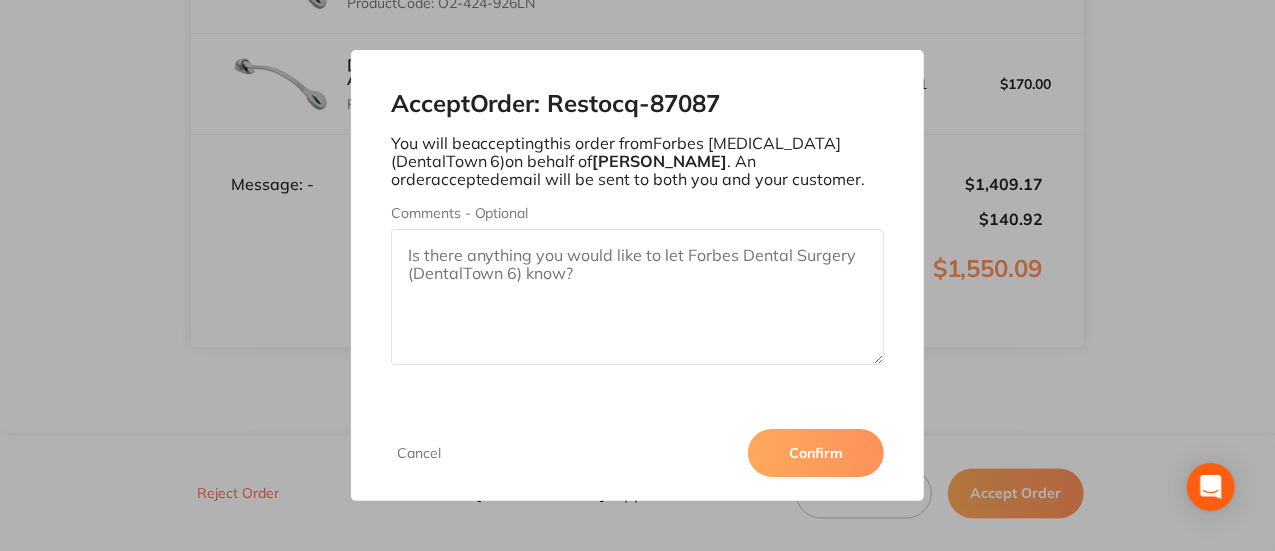 scroll, scrollTop: 1612, scrollLeft: 0, axis: vertical 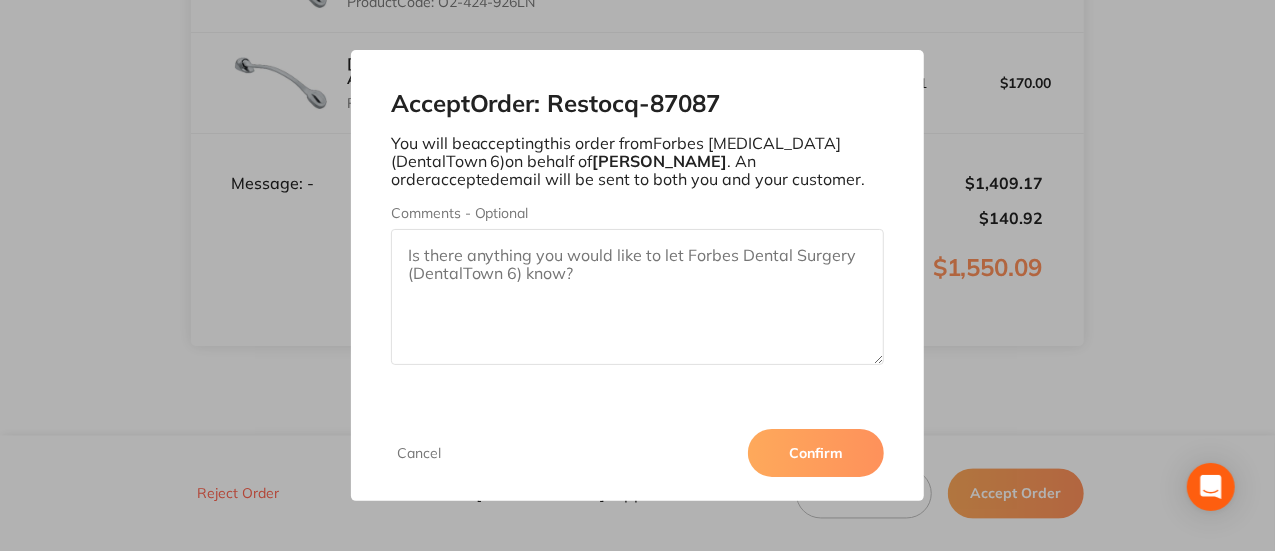click on "Confirm" at bounding box center [816, 453] 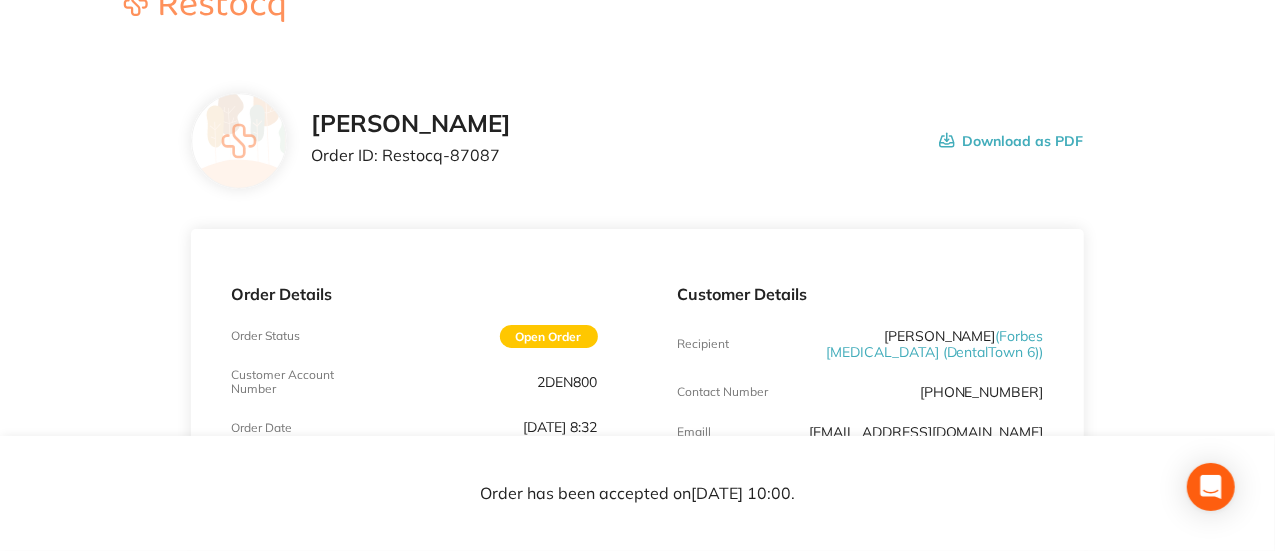 scroll, scrollTop: 0, scrollLeft: 0, axis: both 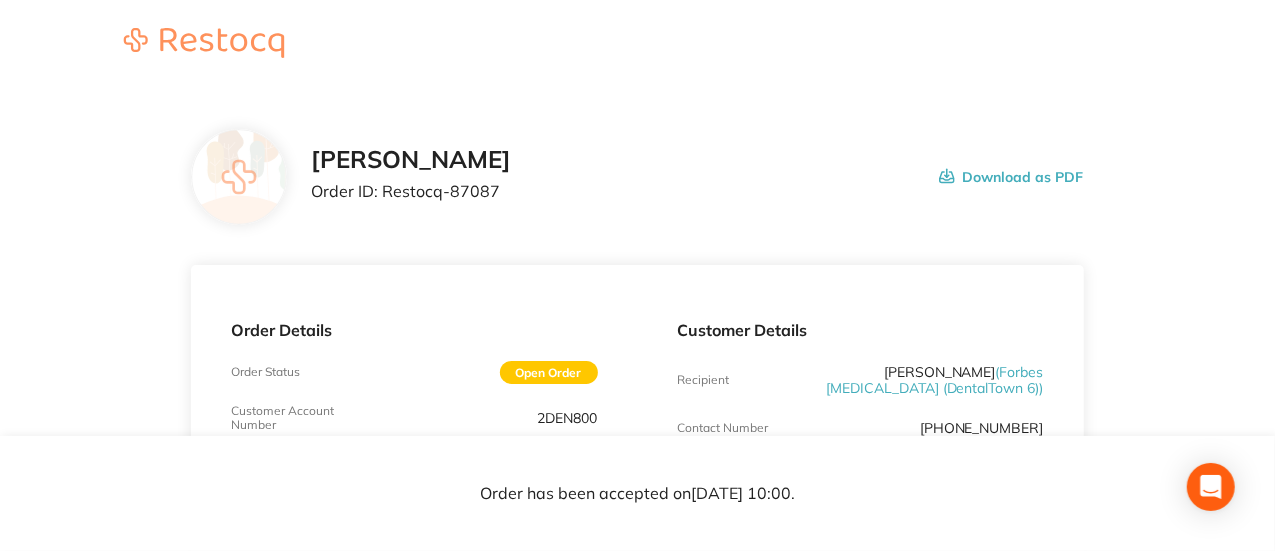 click on "Order ID: Restocq- 87087" at bounding box center (411, 191) 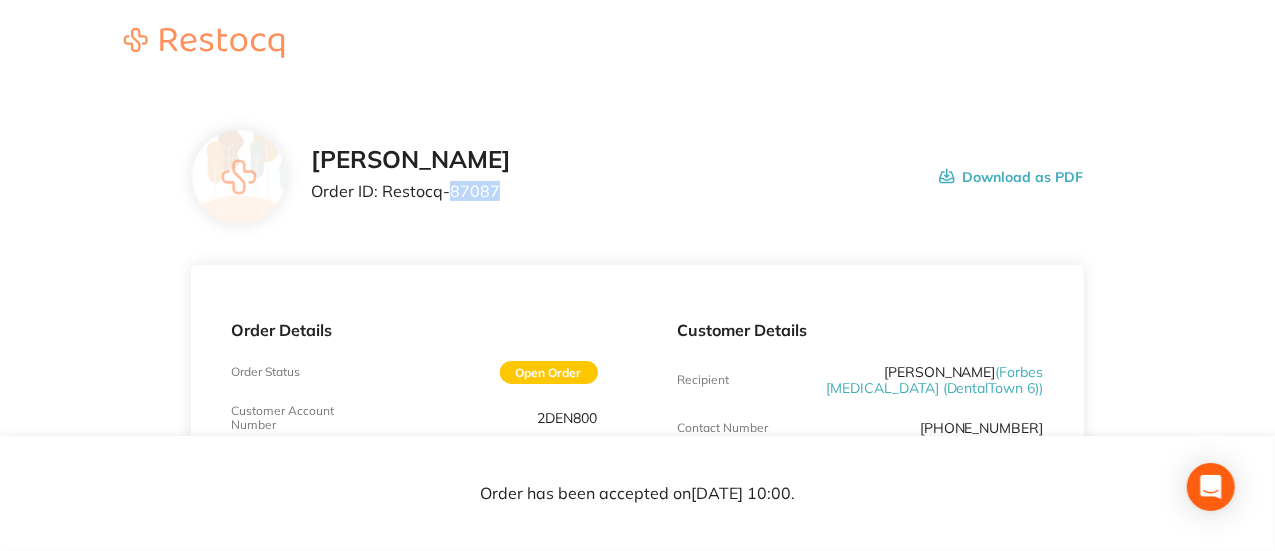click on "Order ID: Restocq- 87087" at bounding box center [411, 191] 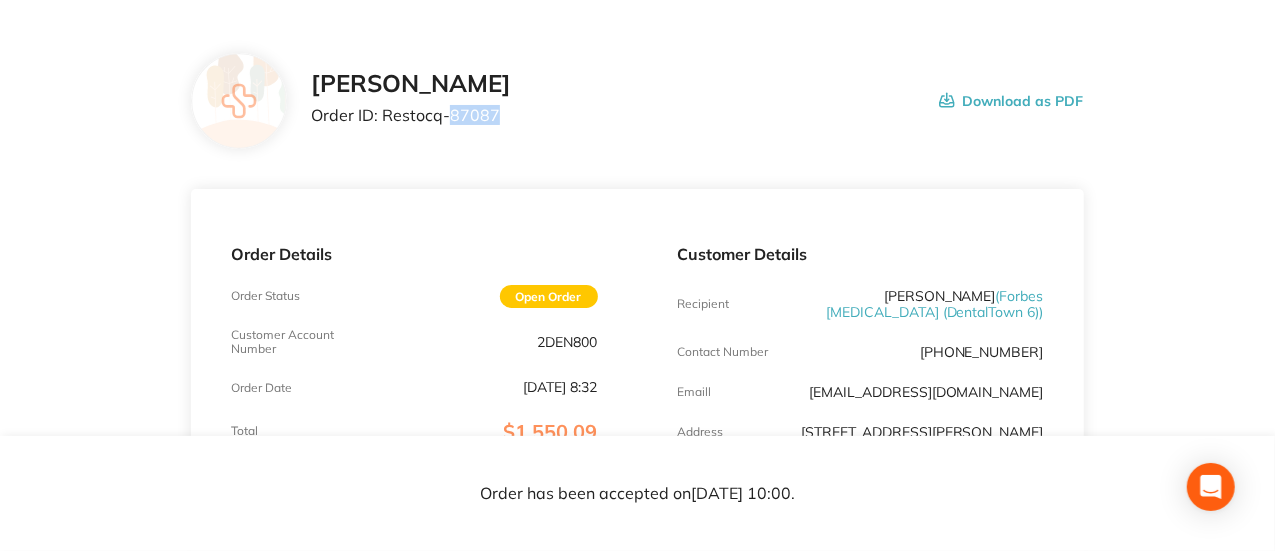 scroll, scrollTop: 77, scrollLeft: 0, axis: vertical 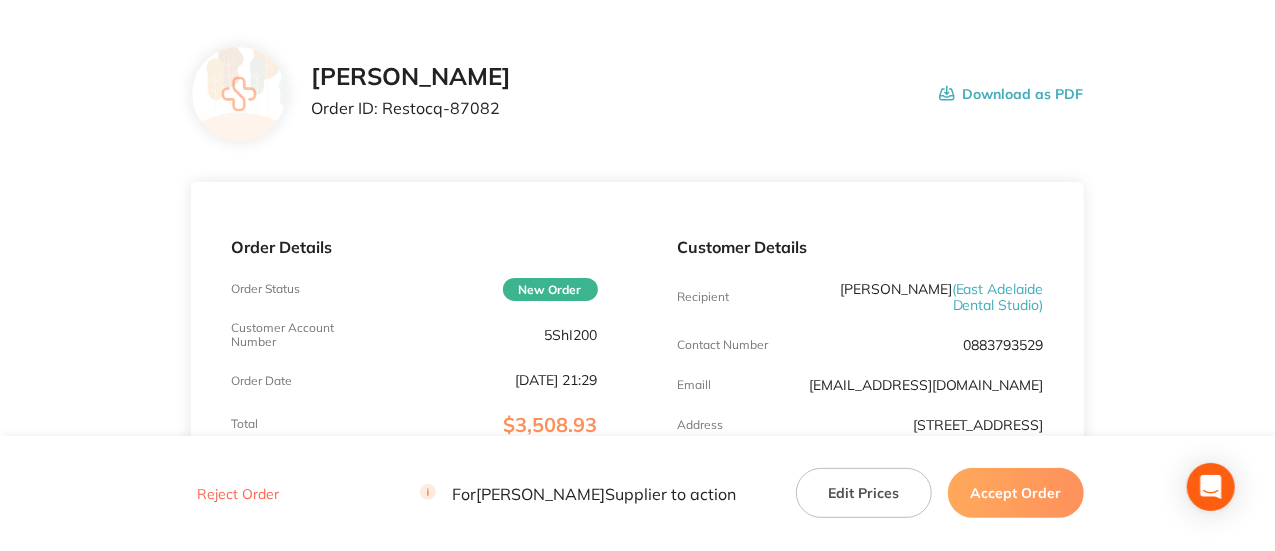 click on "5ShI200" at bounding box center (571, 335) 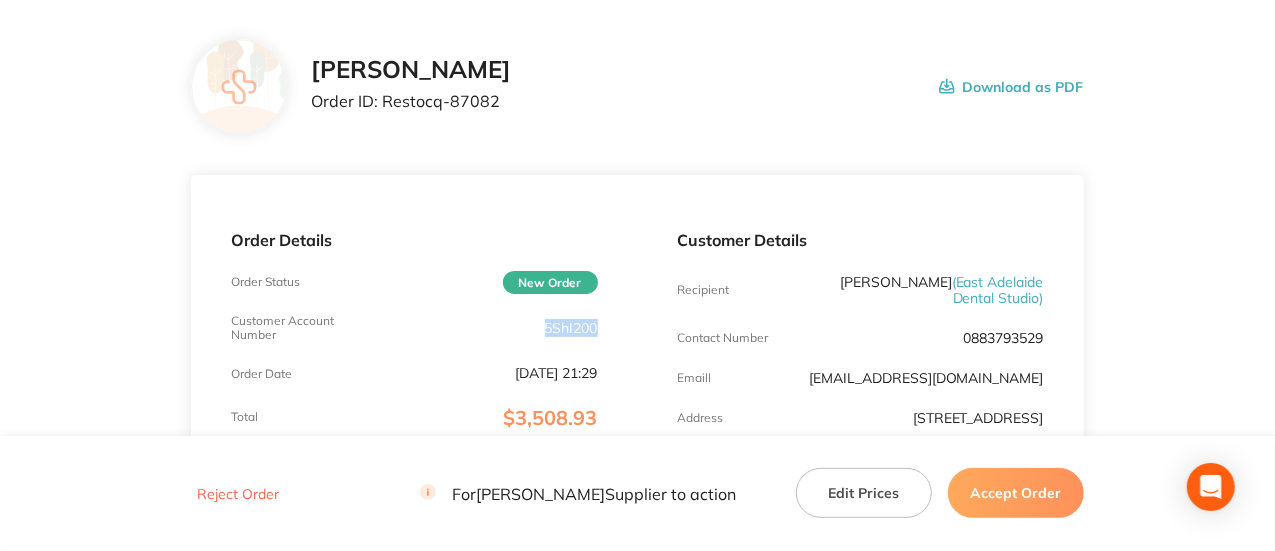 click on "Customer Account Number 5ShI200" at bounding box center [414, 328] 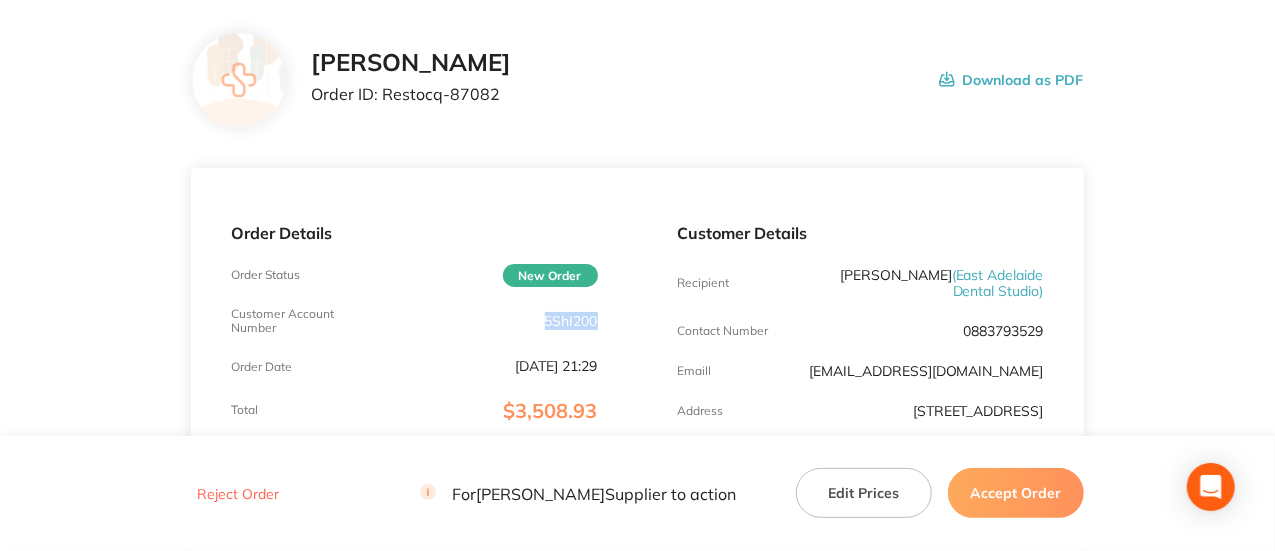 copy on "5ShI200" 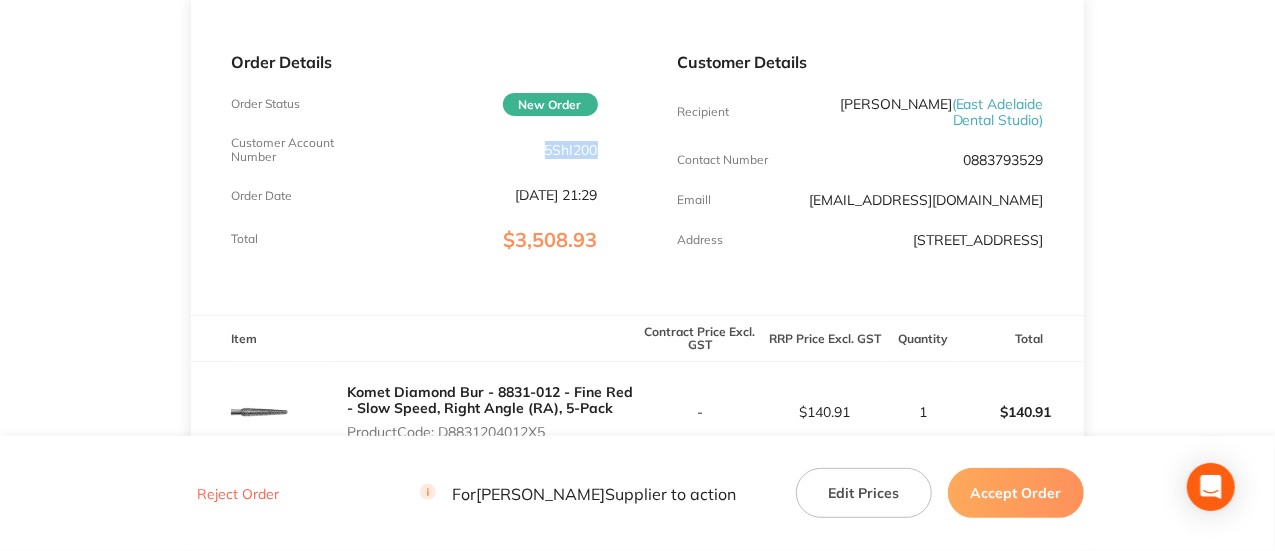 scroll, scrollTop: 278, scrollLeft: 0, axis: vertical 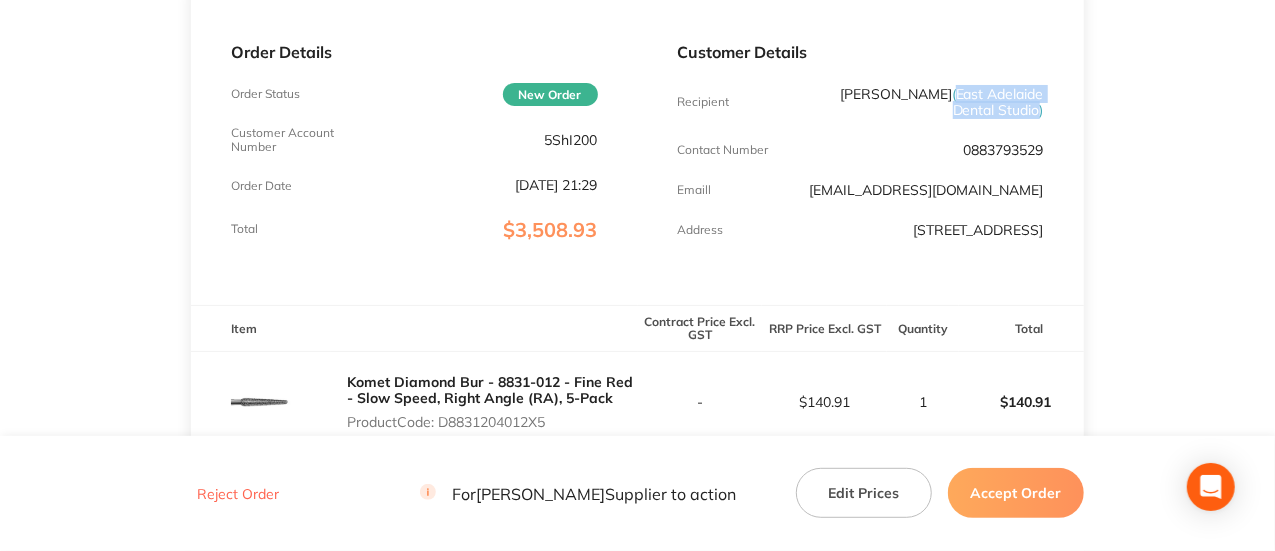 drag, startPoint x: 909, startPoint y: 95, endPoint x: 1037, endPoint y: 114, distance: 129.40247 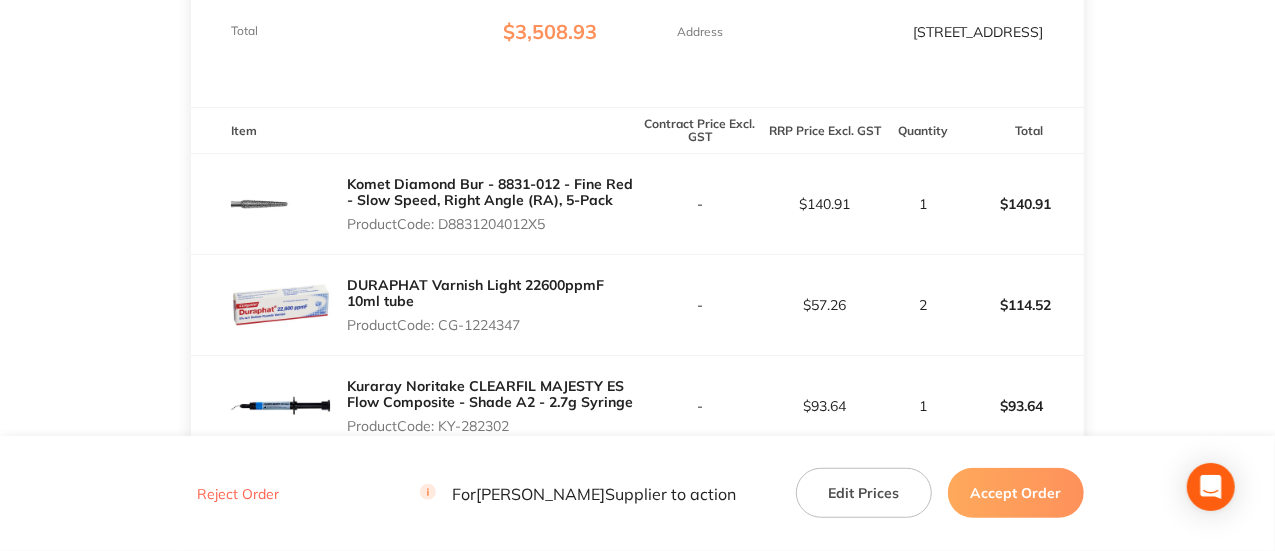 scroll, scrollTop: 477, scrollLeft: 0, axis: vertical 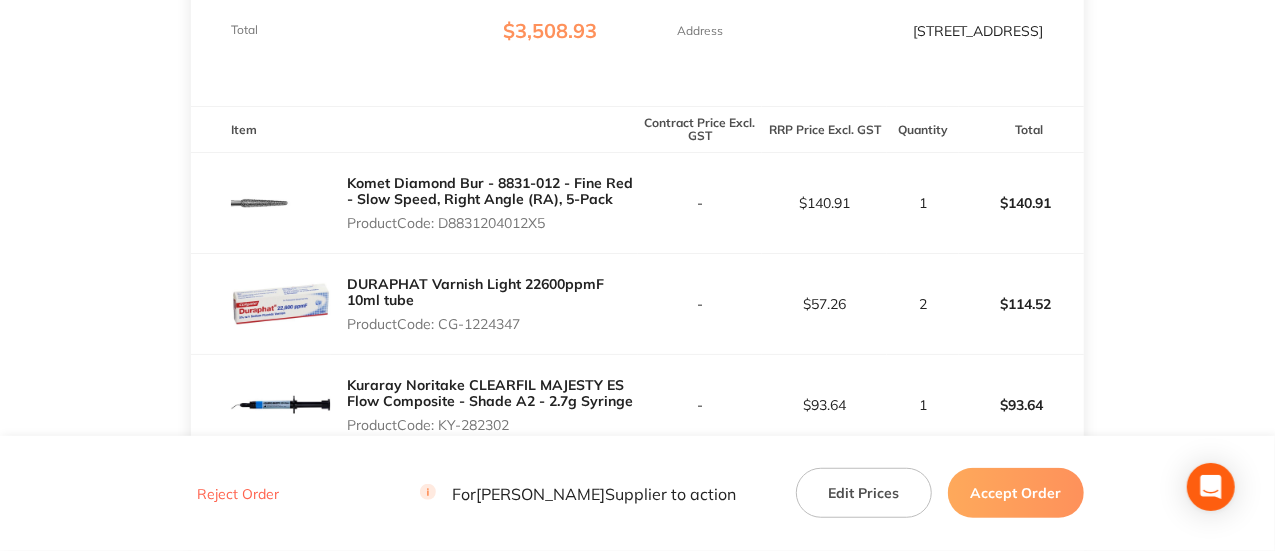 drag, startPoint x: 559, startPoint y: 229, endPoint x: 445, endPoint y: 221, distance: 114.28036 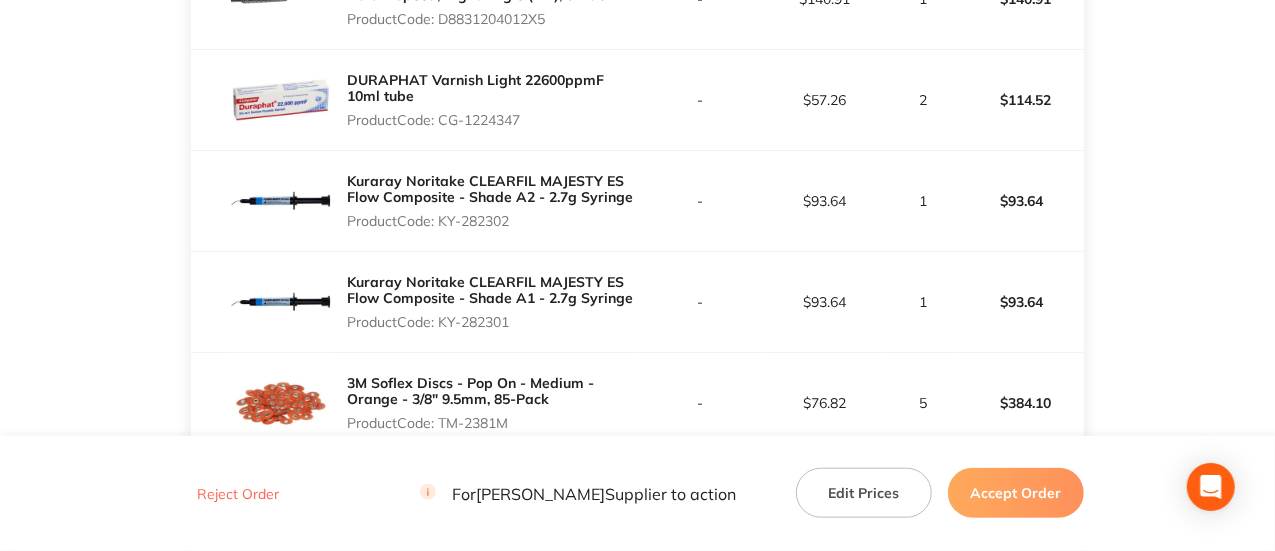 scroll, scrollTop: 682, scrollLeft: 0, axis: vertical 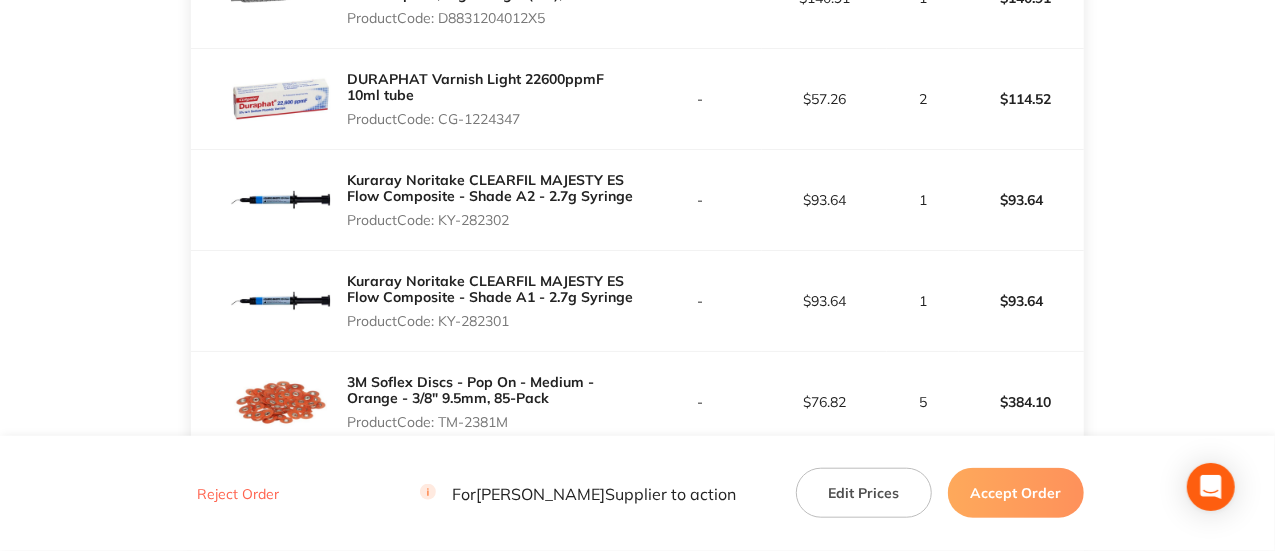 drag, startPoint x: 528, startPoint y: 221, endPoint x: 444, endPoint y: 227, distance: 84.21401 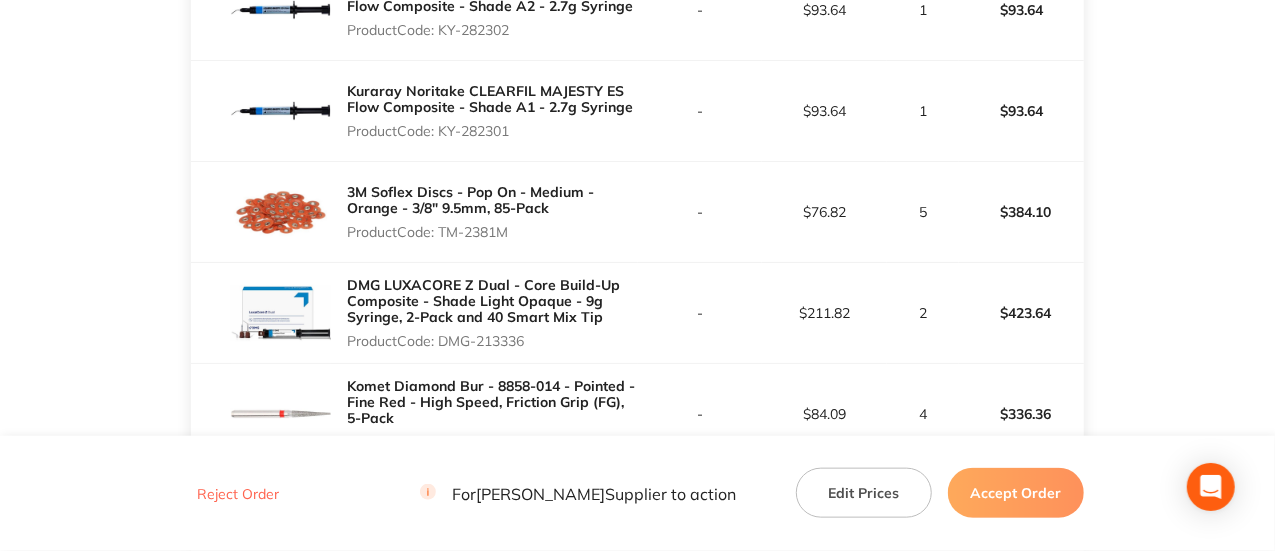 scroll, scrollTop: 872, scrollLeft: 0, axis: vertical 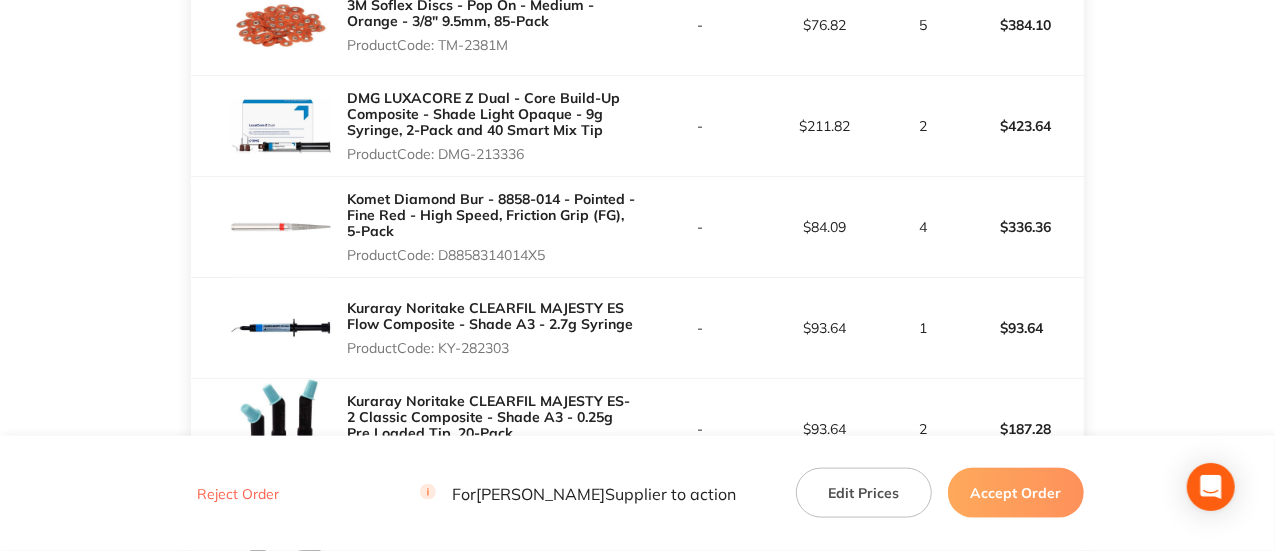 drag, startPoint x: 560, startPoint y: 256, endPoint x: 444, endPoint y: 253, distance: 116.03879 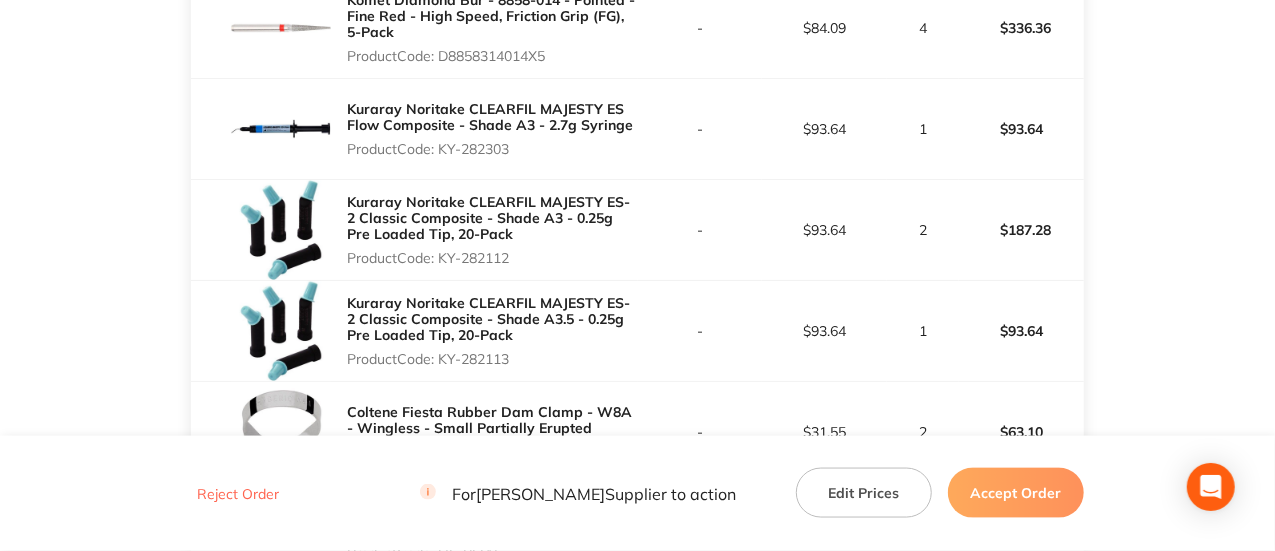 scroll, scrollTop: 1259, scrollLeft: 0, axis: vertical 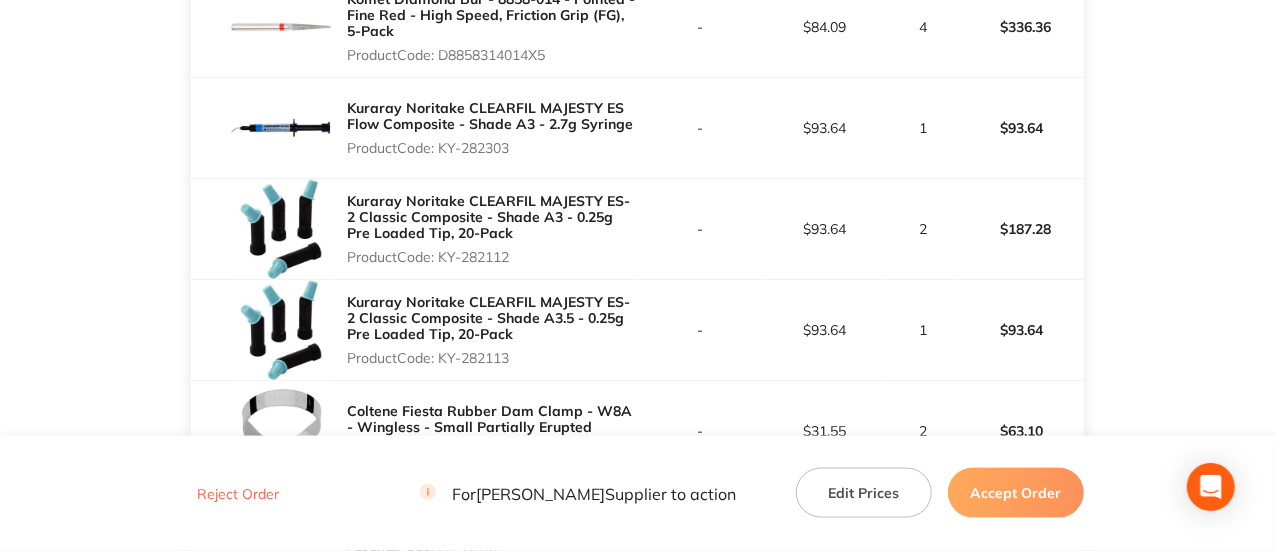 drag, startPoint x: 522, startPoint y: 252, endPoint x: 442, endPoint y: 256, distance: 80.09994 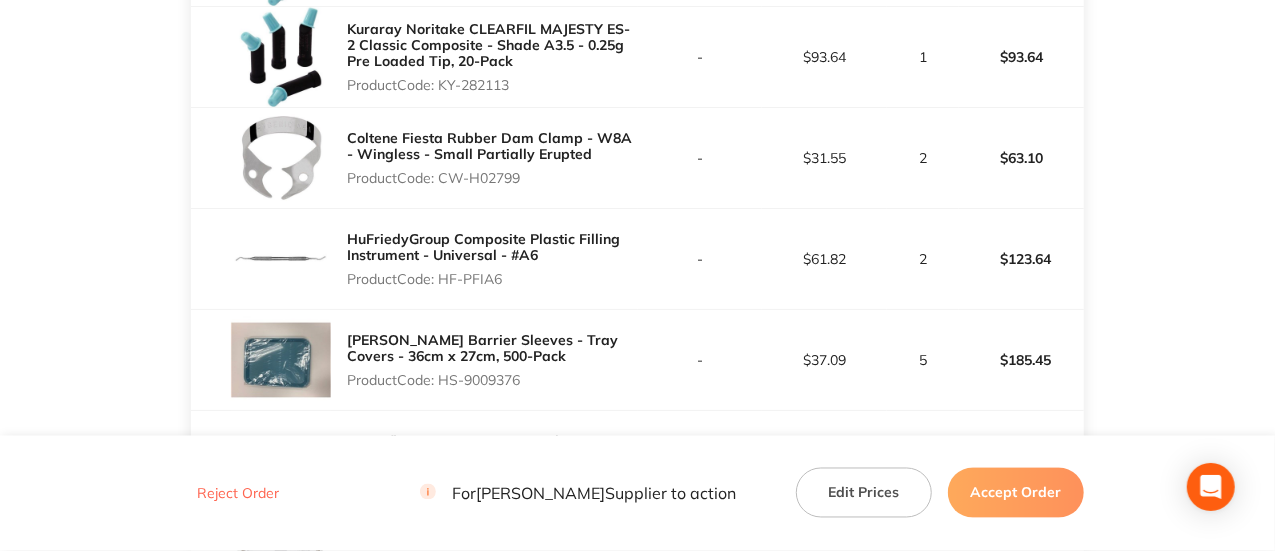 scroll, scrollTop: 1533, scrollLeft: 0, axis: vertical 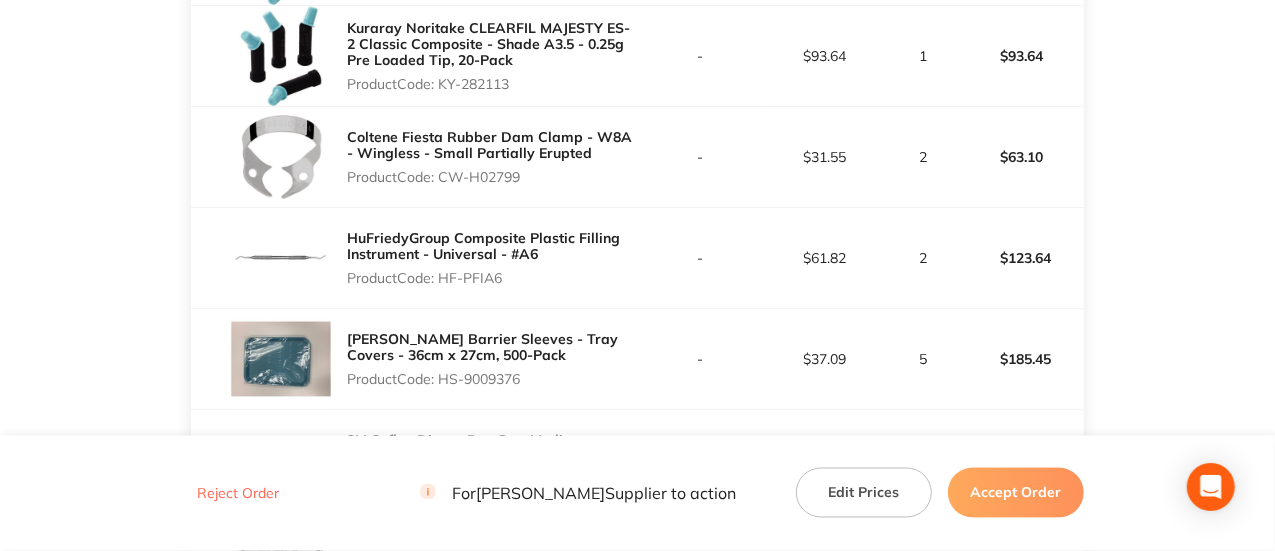 drag, startPoint x: 537, startPoint y: 170, endPoint x: 444, endPoint y: 177, distance: 93.26307 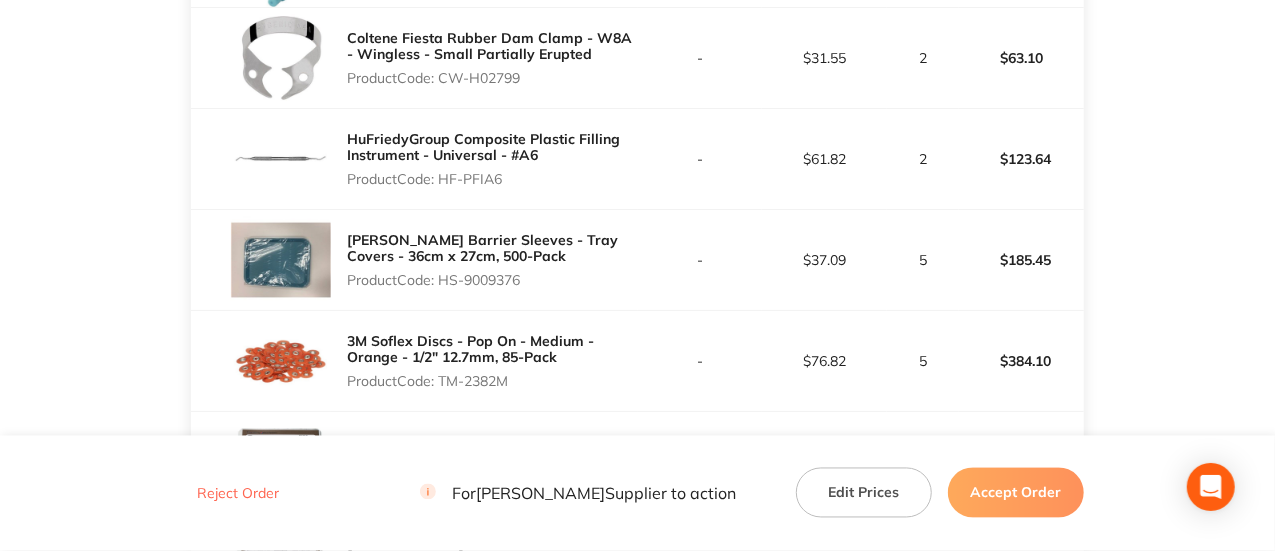 scroll, scrollTop: 1632, scrollLeft: 0, axis: vertical 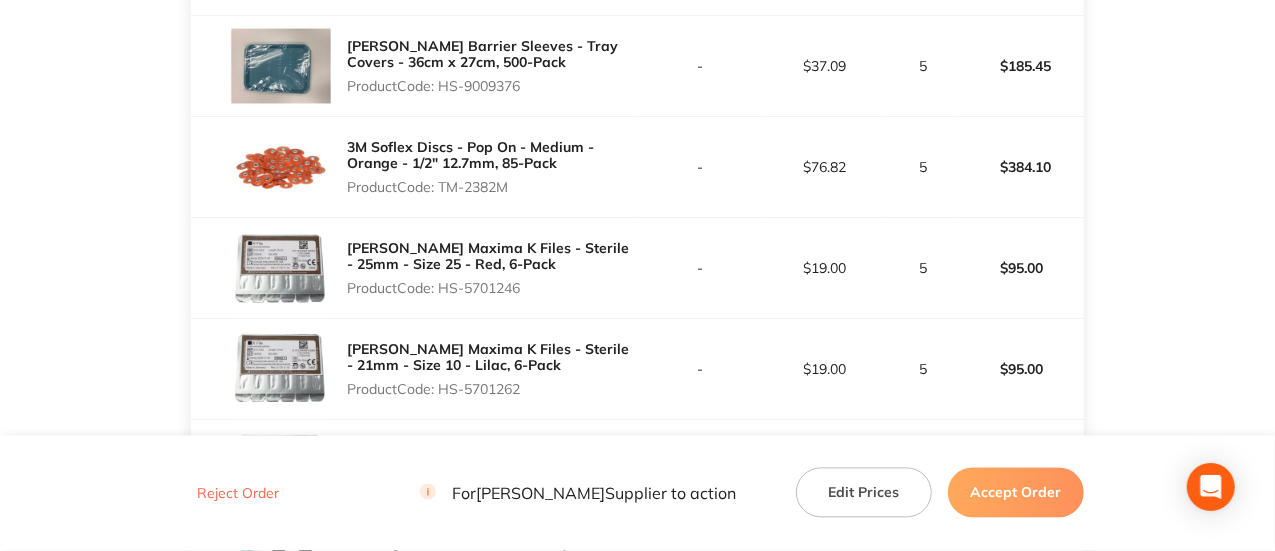 drag, startPoint x: 531, startPoint y: 286, endPoint x: 444, endPoint y: 284, distance: 87.02299 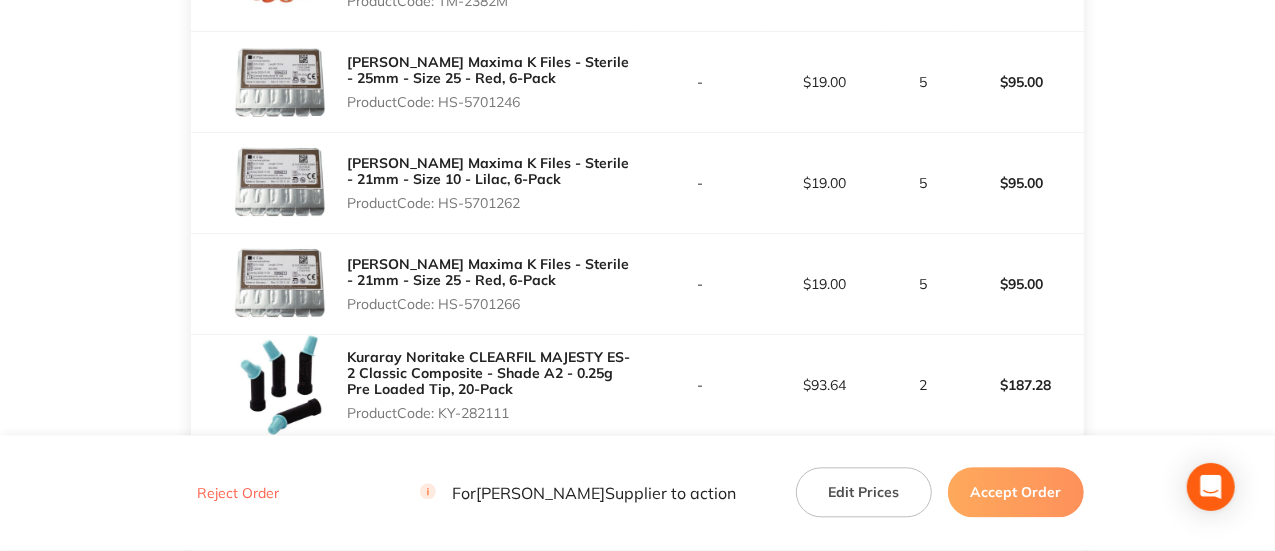 scroll, scrollTop: 2013, scrollLeft: 0, axis: vertical 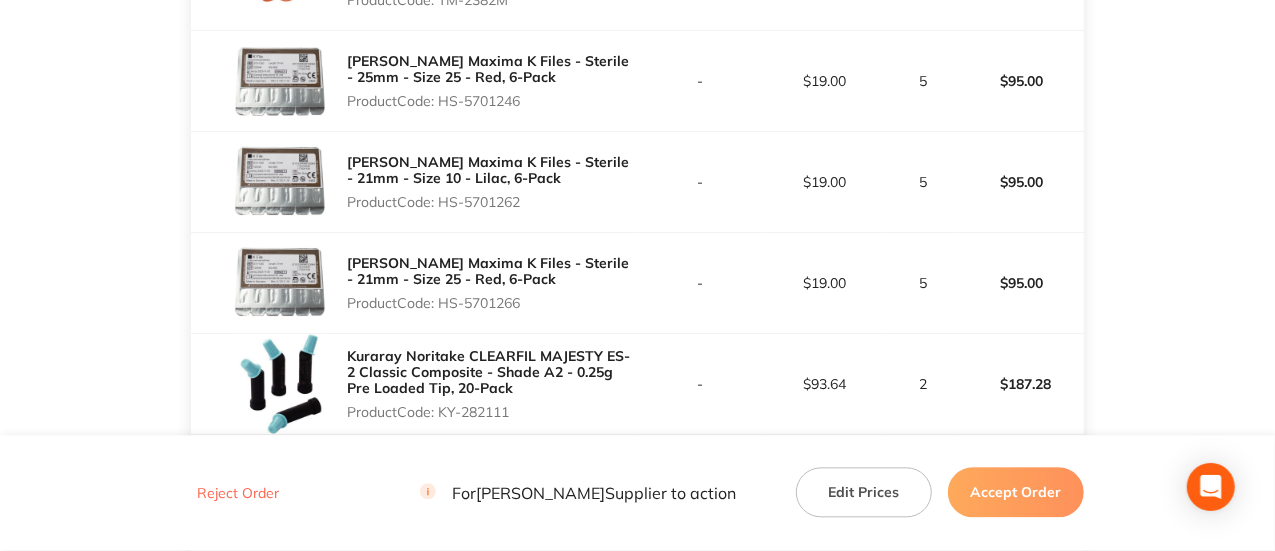 drag, startPoint x: 527, startPoint y: 295, endPoint x: 441, endPoint y: 302, distance: 86.28442 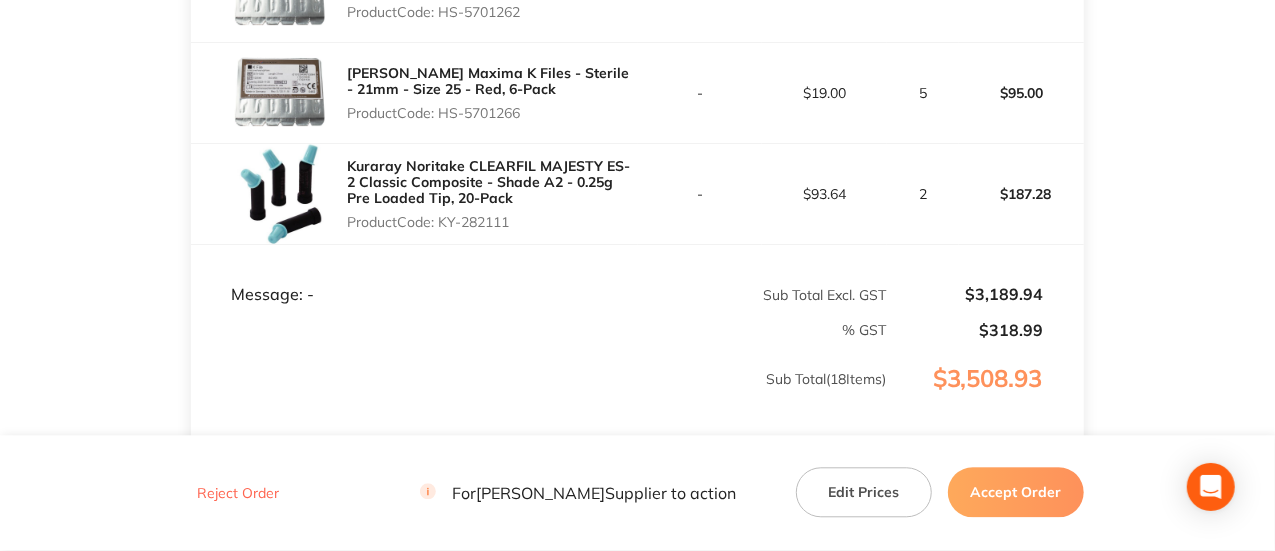 scroll, scrollTop: 2204, scrollLeft: 0, axis: vertical 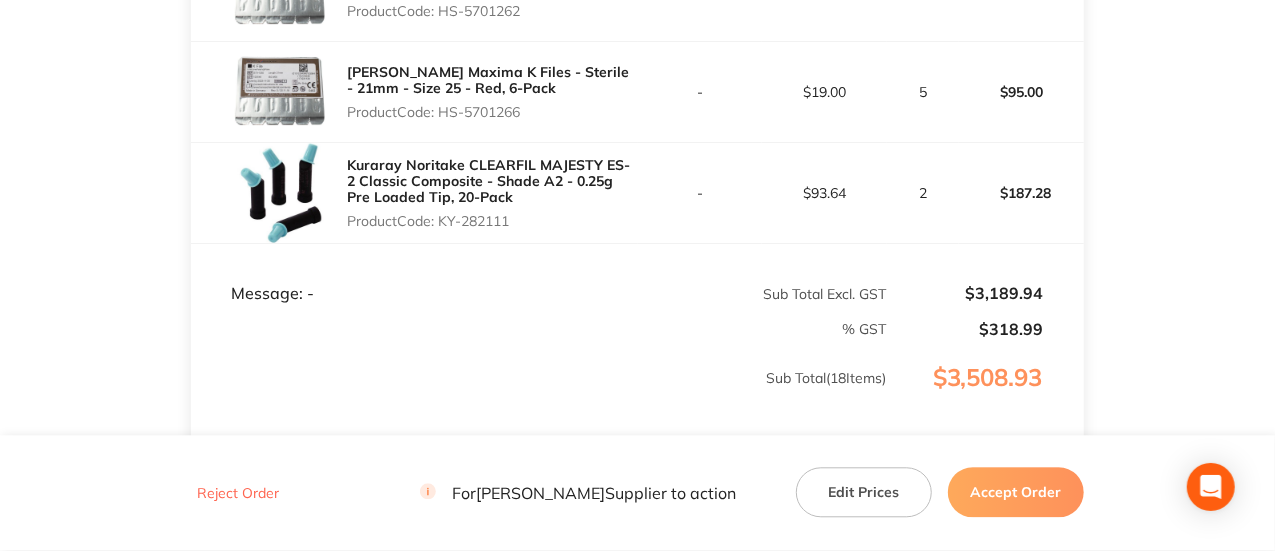 drag, startPoint x: 525, startPoint y: 228, endPoint x: 439, endPoint y: 221, distance: 86.28442 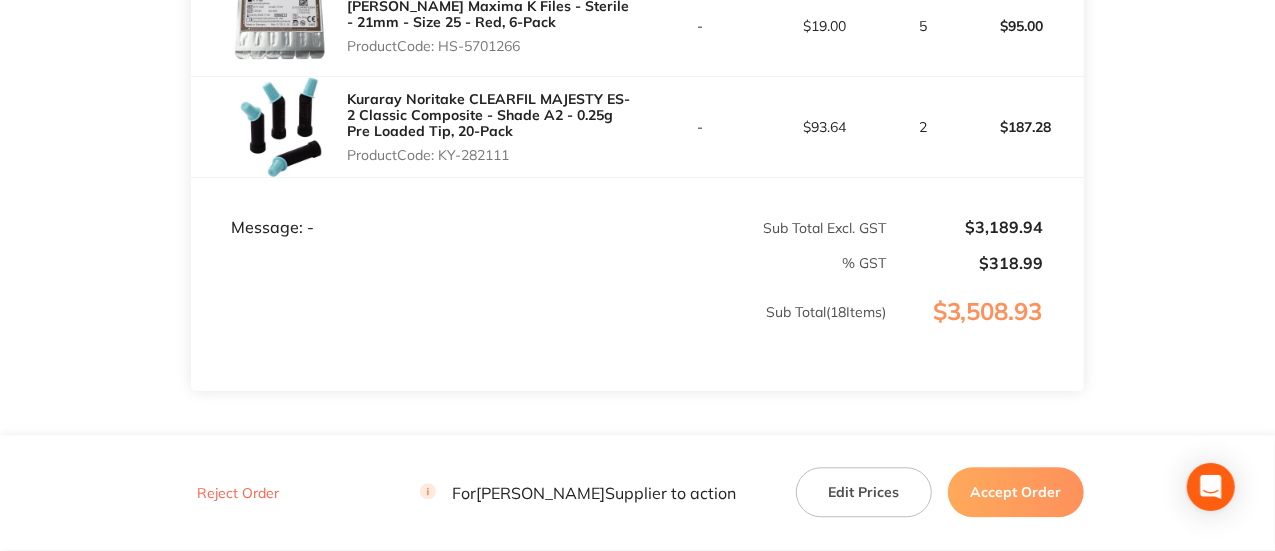 scroll, scrollTop: 2379, scrollLeft: 0, axis: vertical 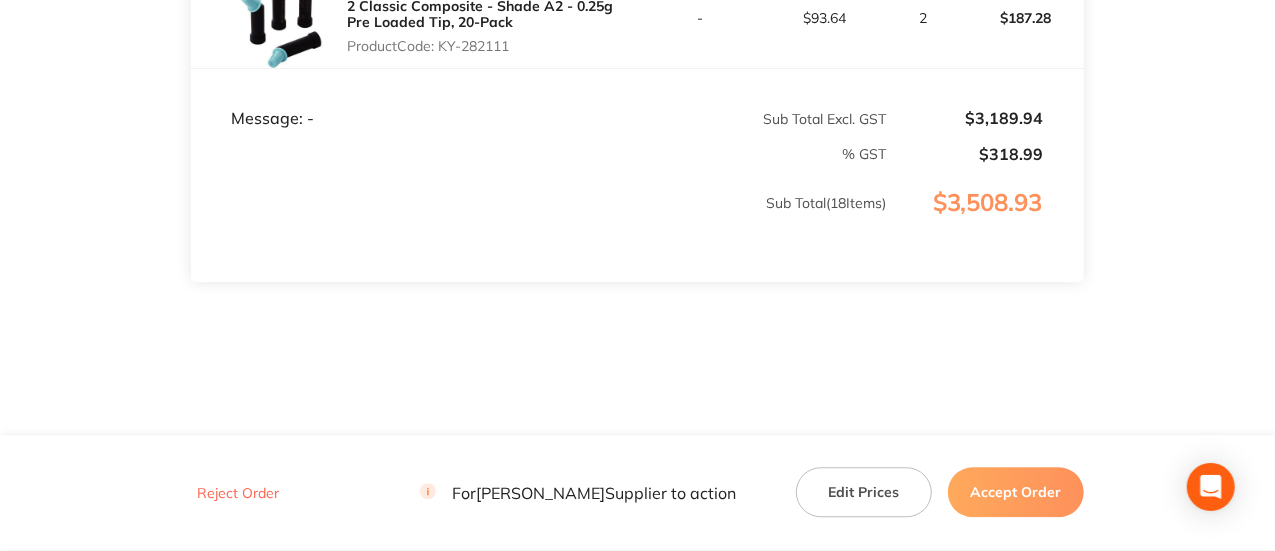 click on "Accept Order" at bounding box center [1016, 493] 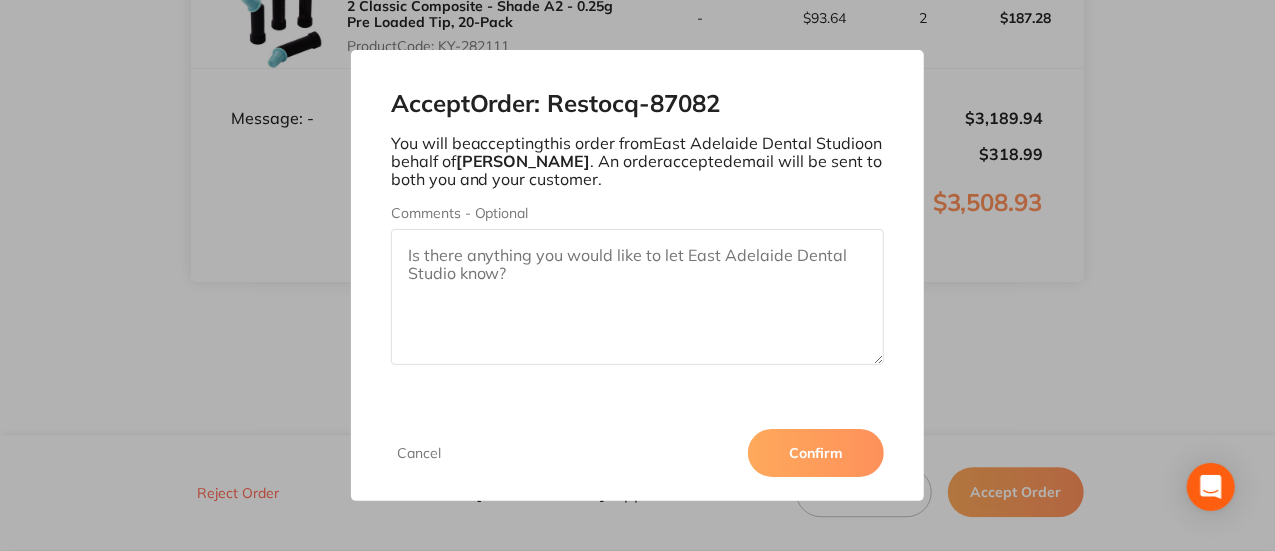 click on "Confirm" at bounding box center (816, 453) 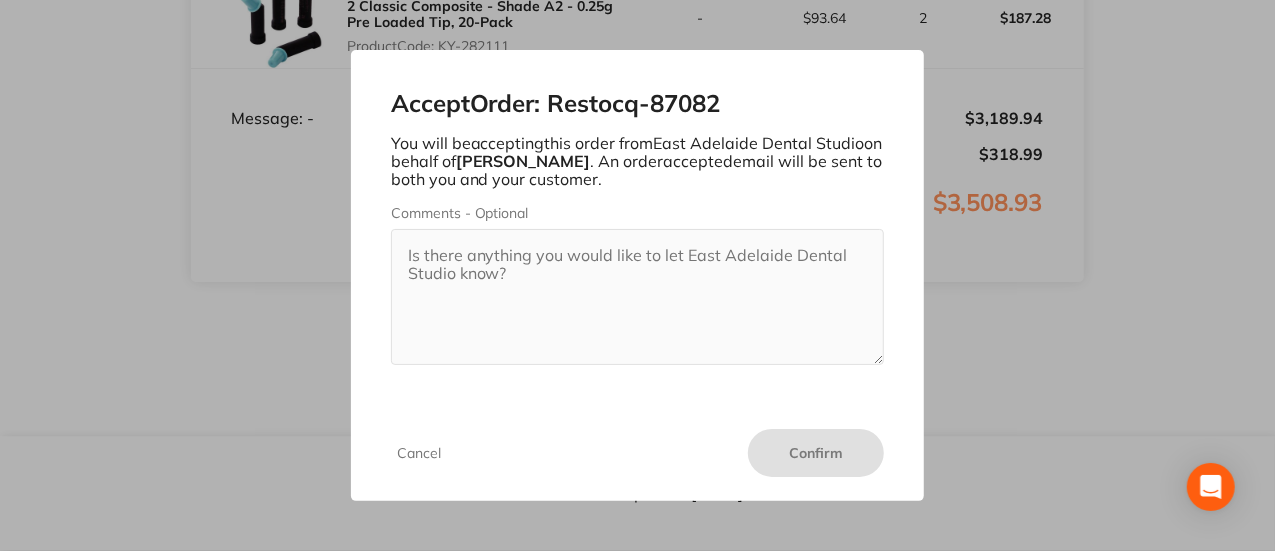 scroll, scrollTop: 2378, scrollLeft: 0, axis: vertical 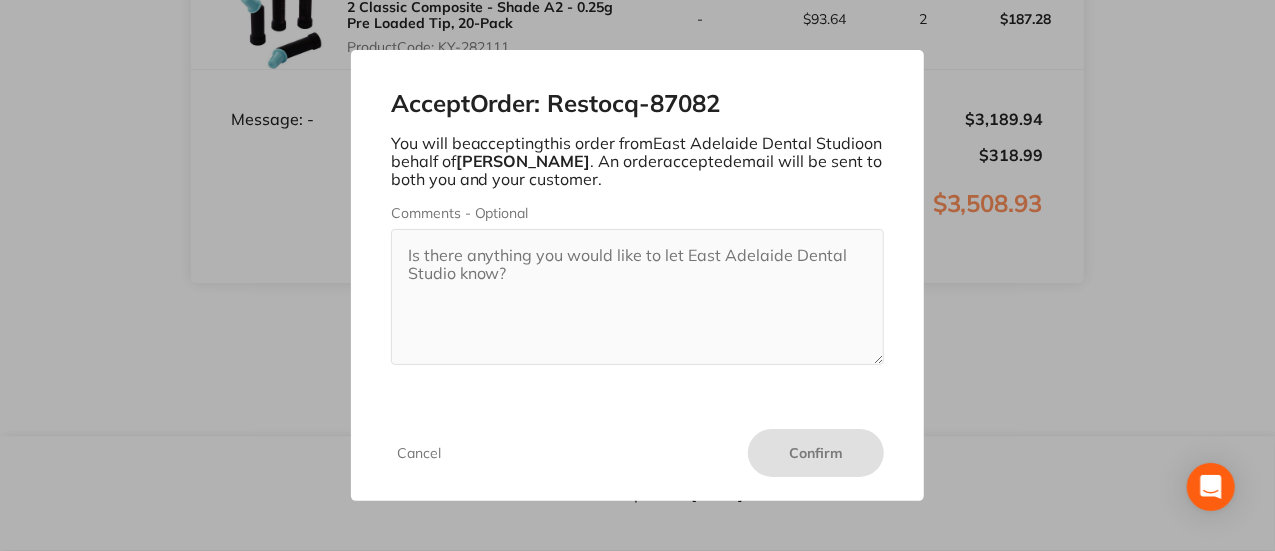 click on "Cancel" at bounding box center (419, 453) 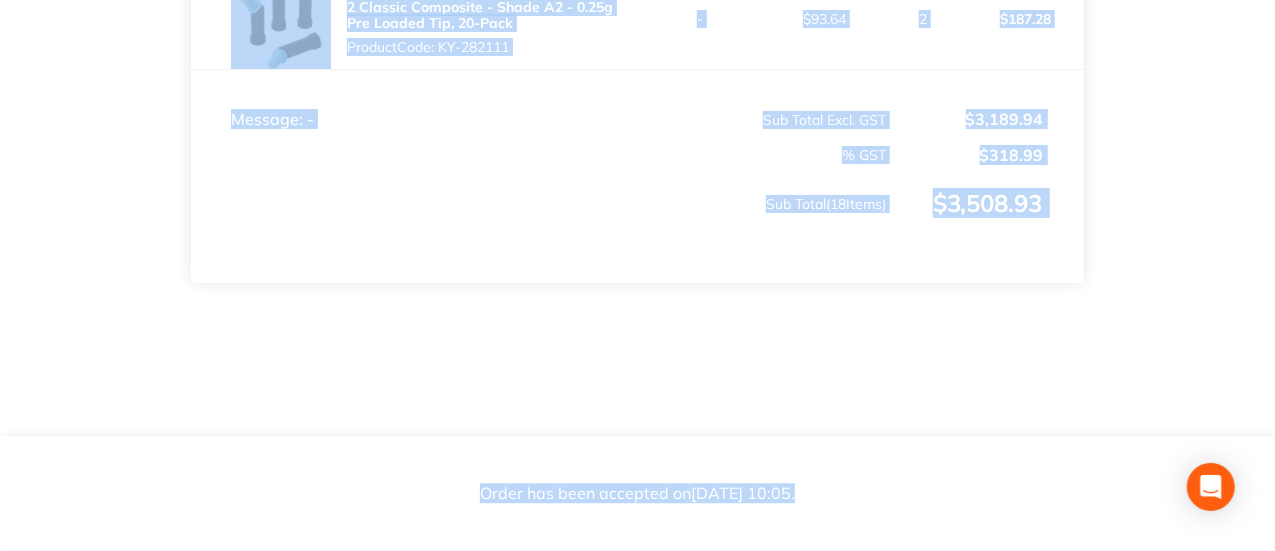 drag, startPoint x: 1268, startPoint y: 478, endPoint x: 1279, endPoint y: 159, distance: 319.1896 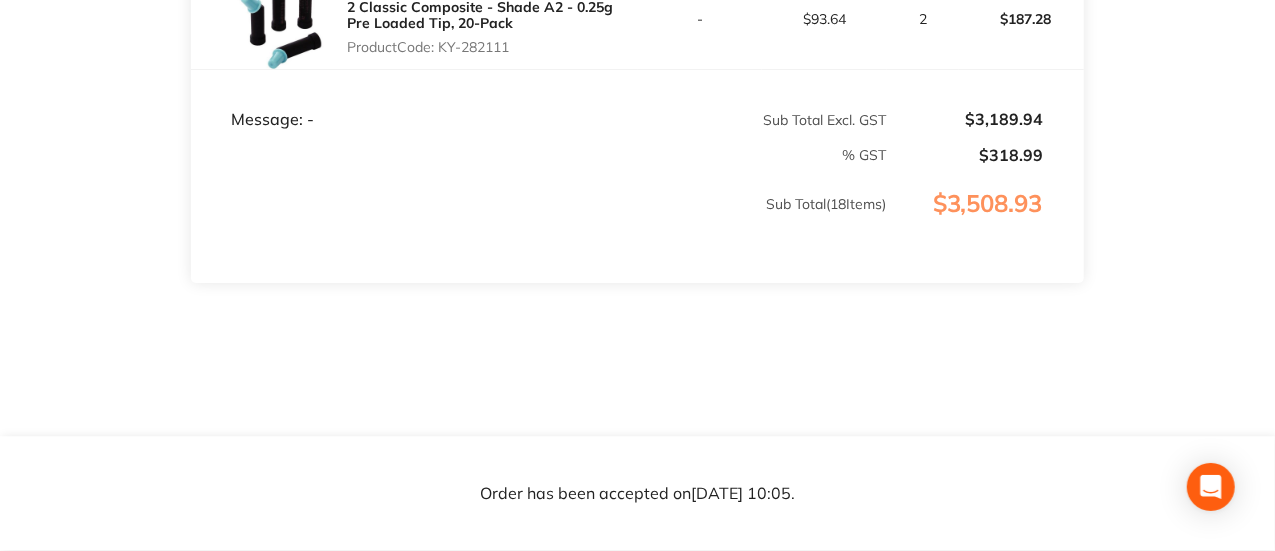 click on "Henry Schein Halas Order ID: Restocq- 87082 Download as PDF Order Details Order Status Open Order Customer Account Number 5ShI200 Order Date Jul 20 2025, 21:29 Total  $3,508.93 Customer Details Recipient Melissa  Newby   ( East Adelaide Dental Studio ) Contact Number 0883793529 Emaill admin@eastadelaidedental.com.au Address 1 Allinga Ave Glenside  Item Contract Price Excl. GST RRP Price Excl. GST Quantity Total Komet Diamond Bur - 8831-012 - Fine Red - Slow Speed, Right Angle (RA), 5-Pack Product   Code:  D8831204012X5 - $140.91 1 $140.91 DURAPHAT Varnish Light 22600ppmF 10ml tube Product   Code:  CG-1224347 - $57.26 2 $114.52 Kuraray Noritake CLEARFIL MAJESTY ES Flow Composite - Shade A2 - 2.7g Syringe Product   Code:  KY-282302 - $93.64 1 $93.64 Kuraray Noritake CLEARFIL MAJESTY ES Flow Composite - Shade A1 - 2.7g Syringe Product   Code:  KY-282301 - $93.64 1 $93.64 3M Soflex Discs - Pop On - Medium - Orange - 3/8" 9.5mm, 85-Pack Product   Code:  TM-2381M - $76.82 5 $384.10 Product   Code:  DMG-213336 - 2 -" at bounding box center [637, -2103] 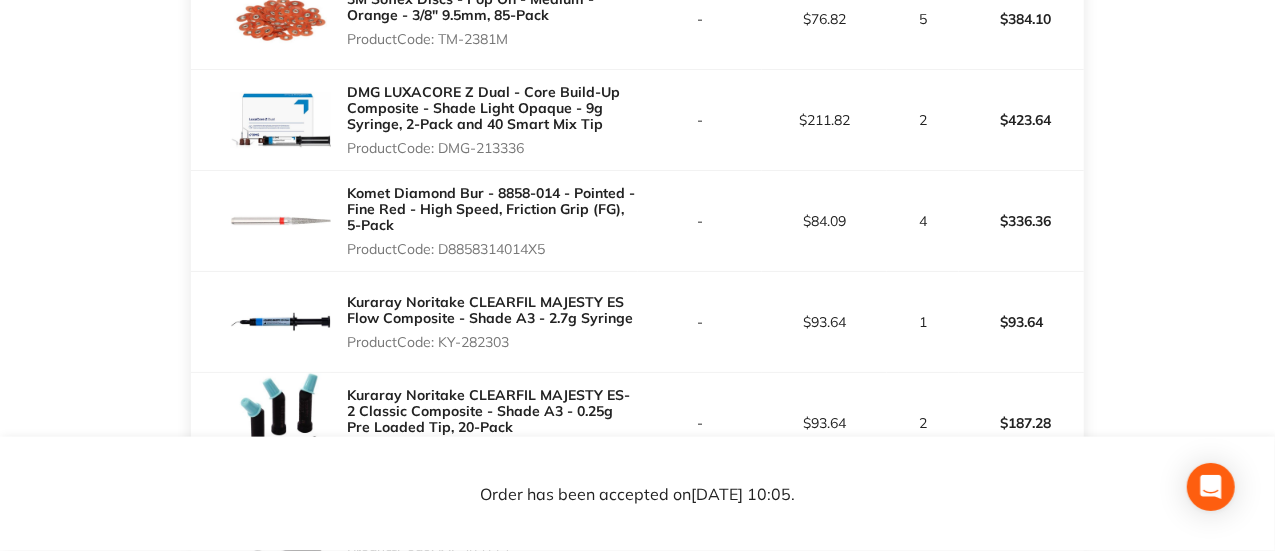 scroll, scrollTop: 0, scrollLeft: 0, axis: both 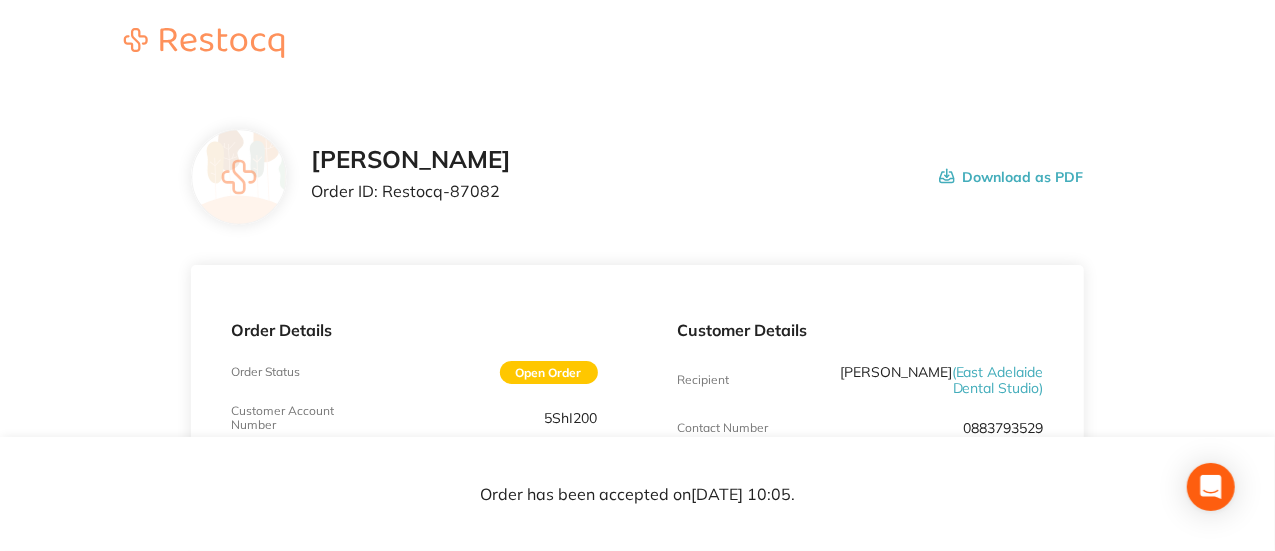 click on "Order ID: Restocq- 87082" at bounding box center [411, 191] 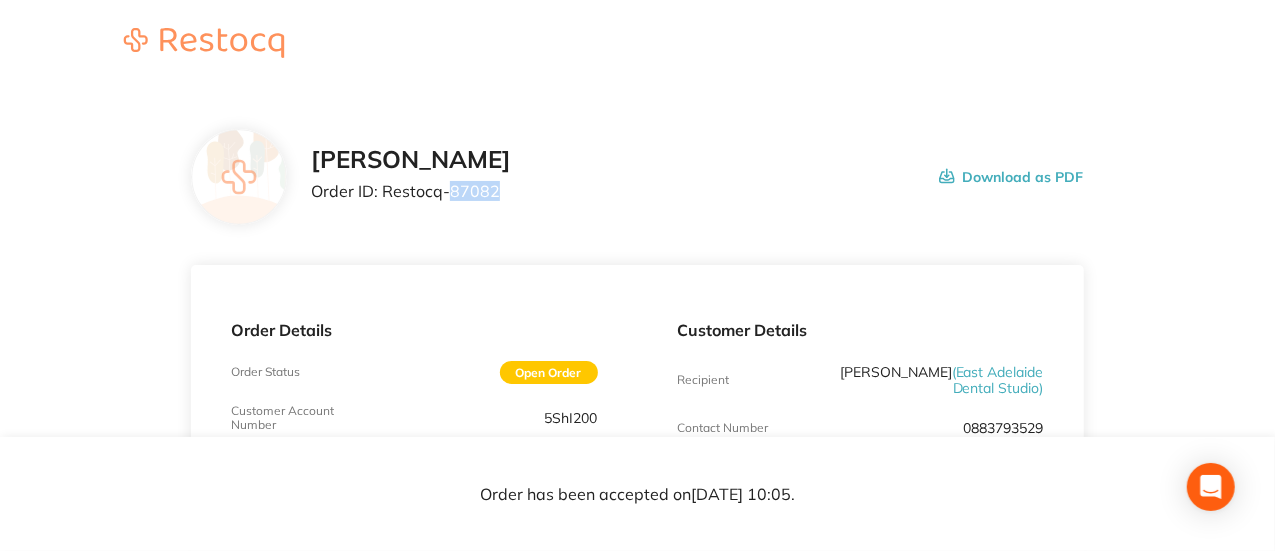 click on "Order ID: Restocq- 87082" at bounding box center [411, 191] 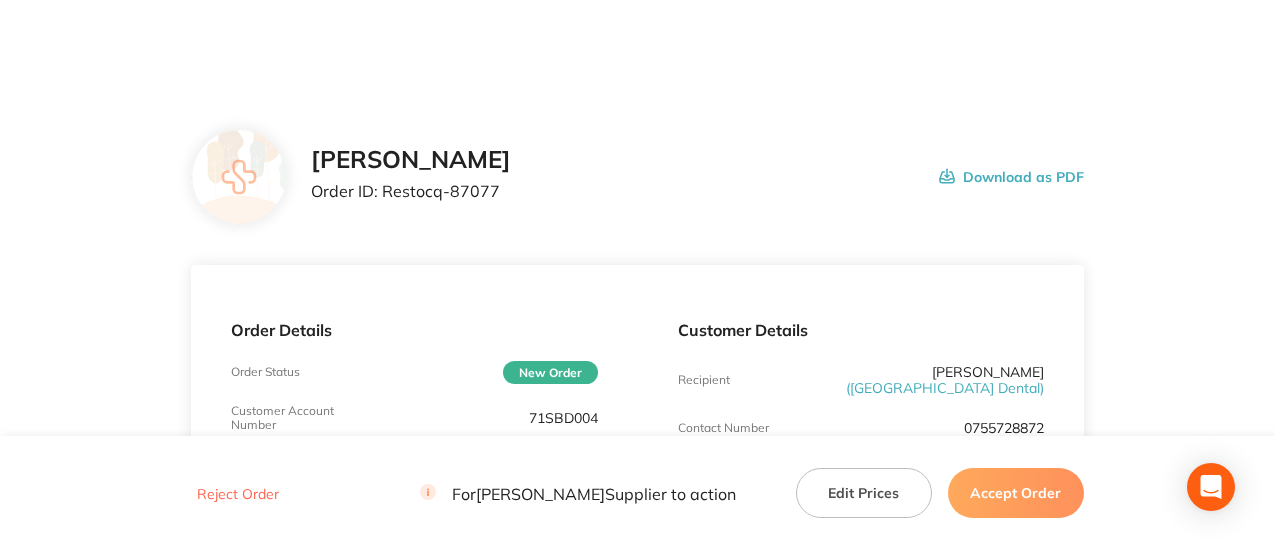 scroll, scrollTop: 0, scrollLeft: 0, axis: both 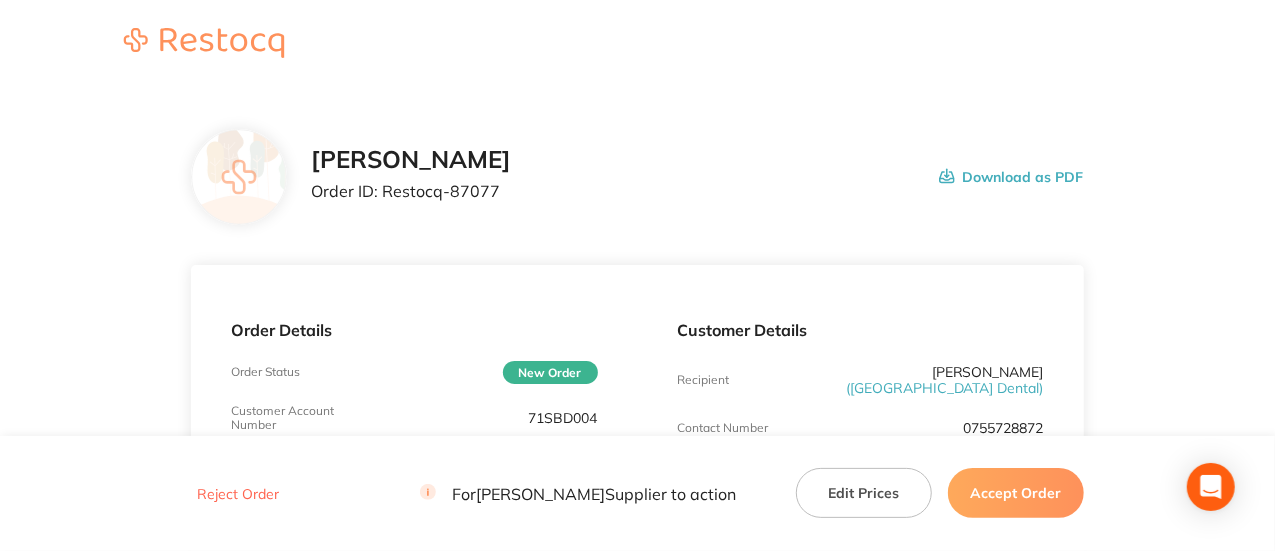 click on "71SBD004" at bounding box center (563, 418) 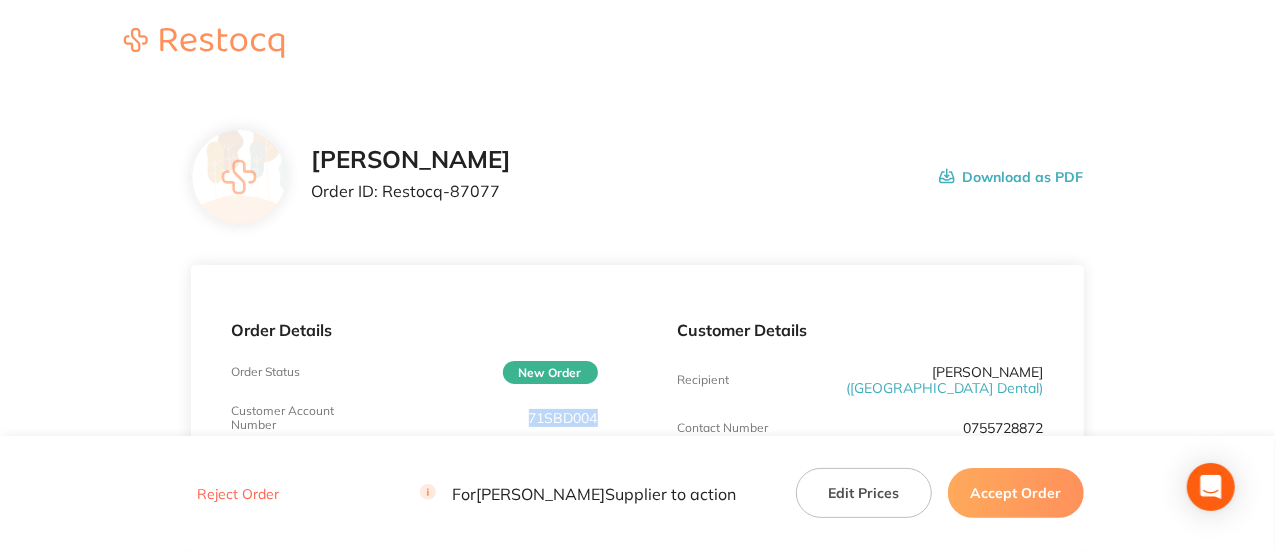 click on "71SBD004" at bounding box center (563, 418) 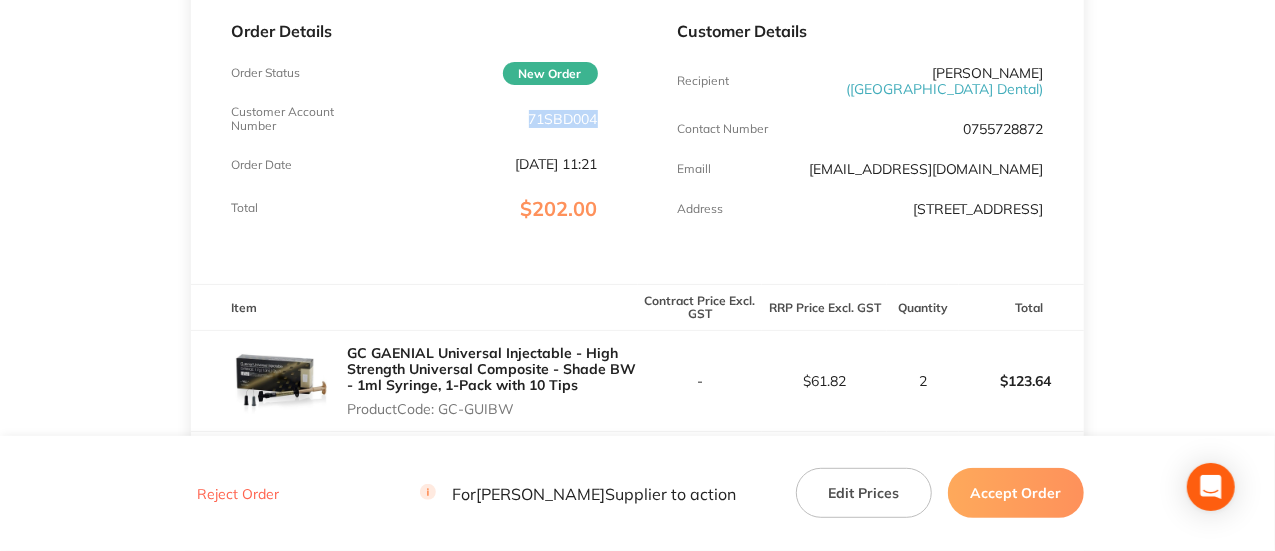 scroll, scrollTop: 300, scrollLeft: 0, axis: vertical 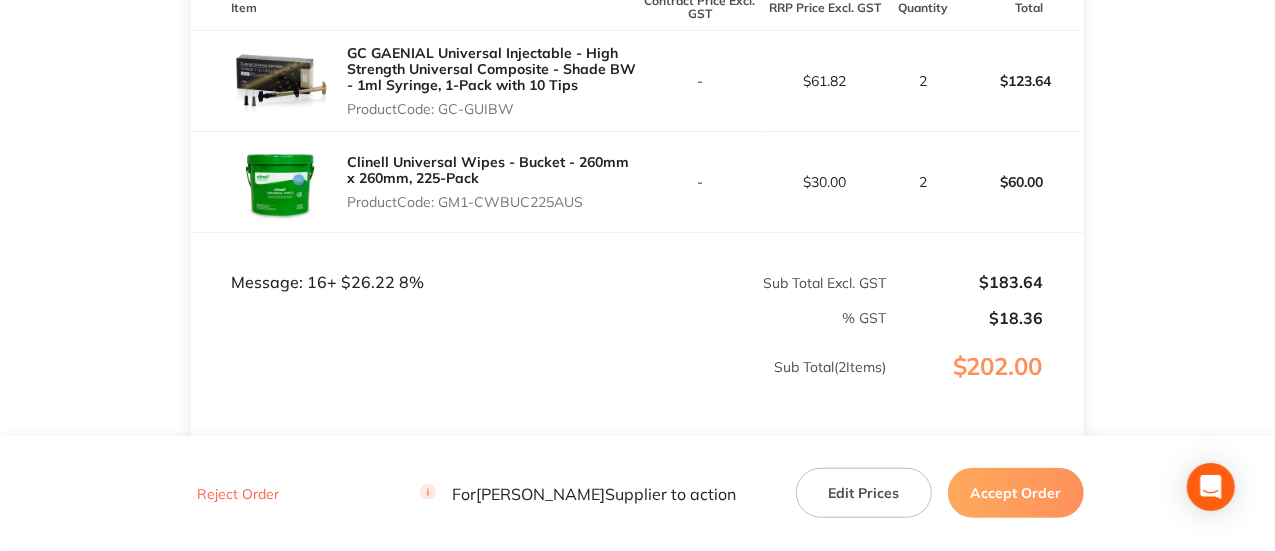 drag, startPoint x: 528, startPoint y: 118, endPoint x: 446, endPoint y: 129, distance: 82.73451 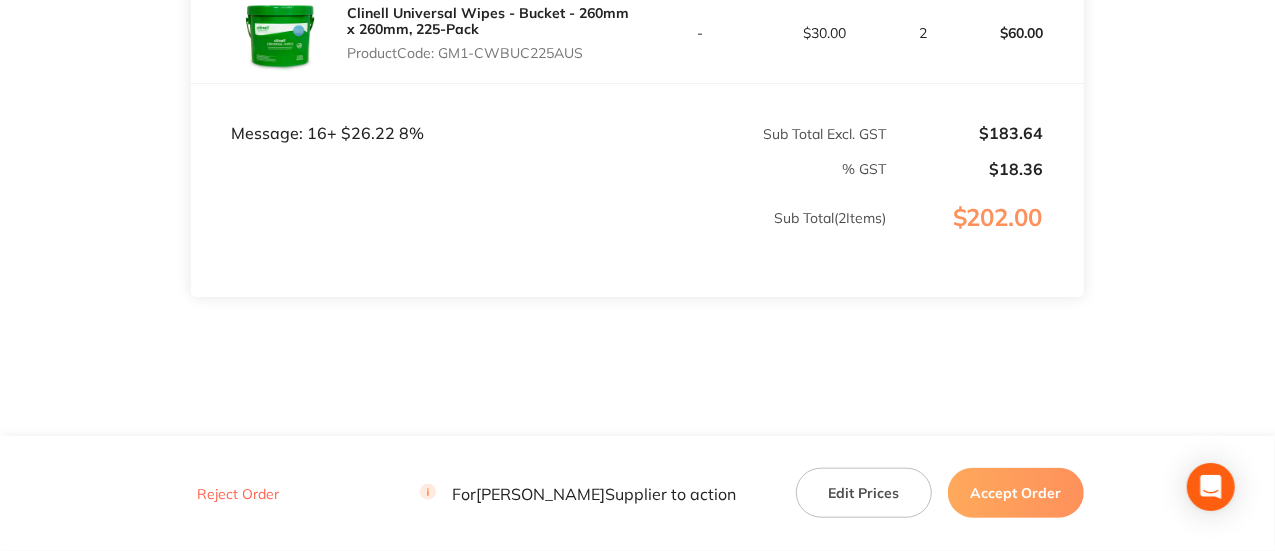 scroll, scrollTop: 782, scrollLeft: 0, axis: vertical 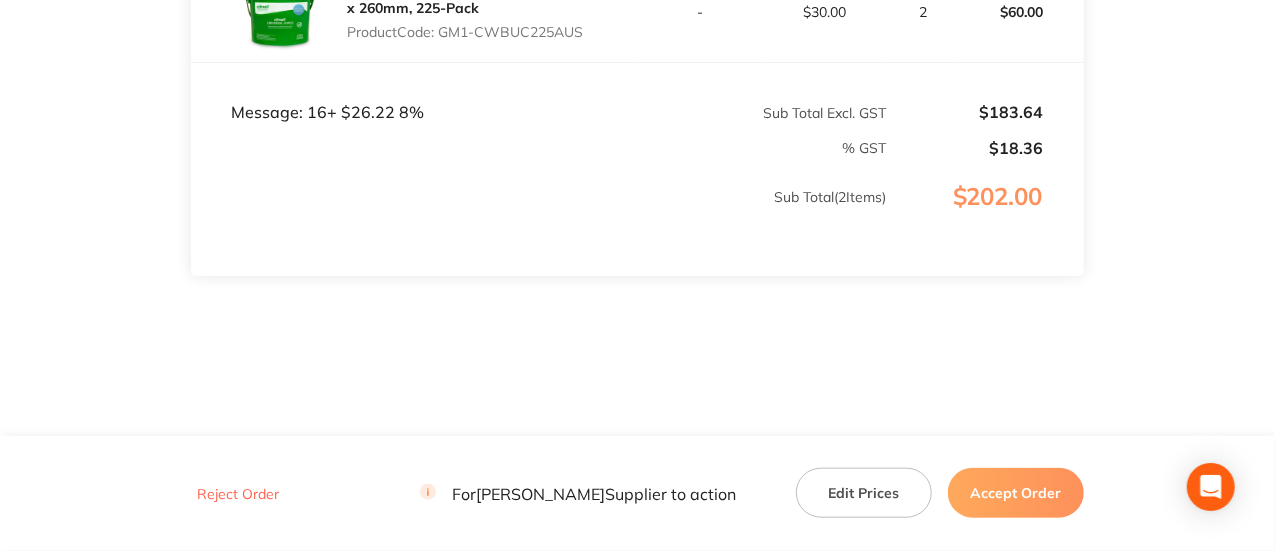 click on "Accept Order" at bounding box center [1016, 493] 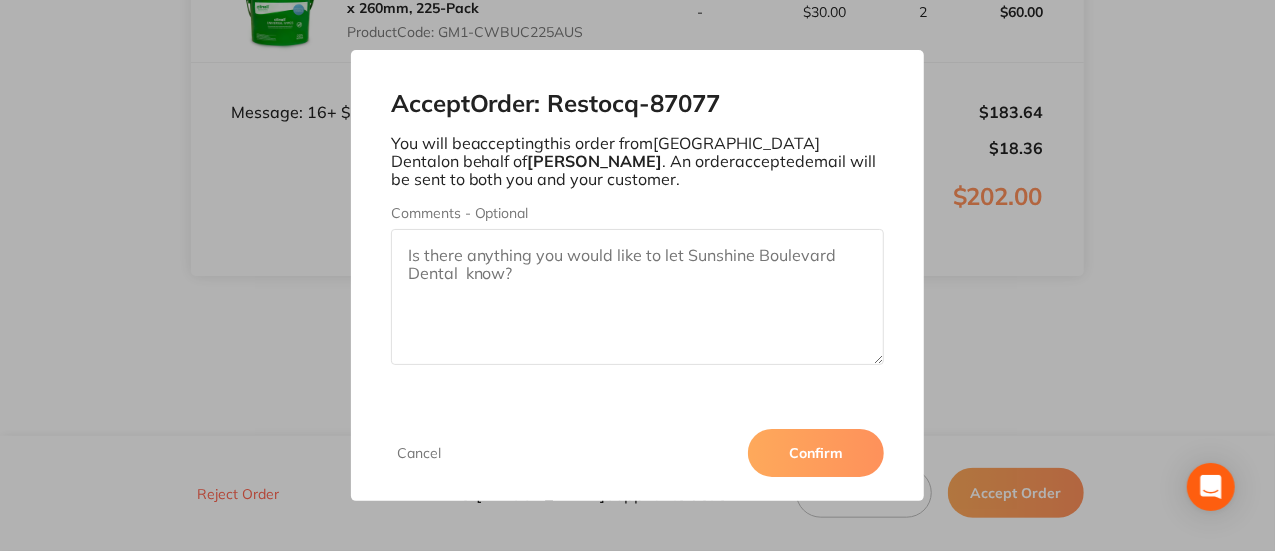 click on "Confirm" at bounding box center (816, 453) 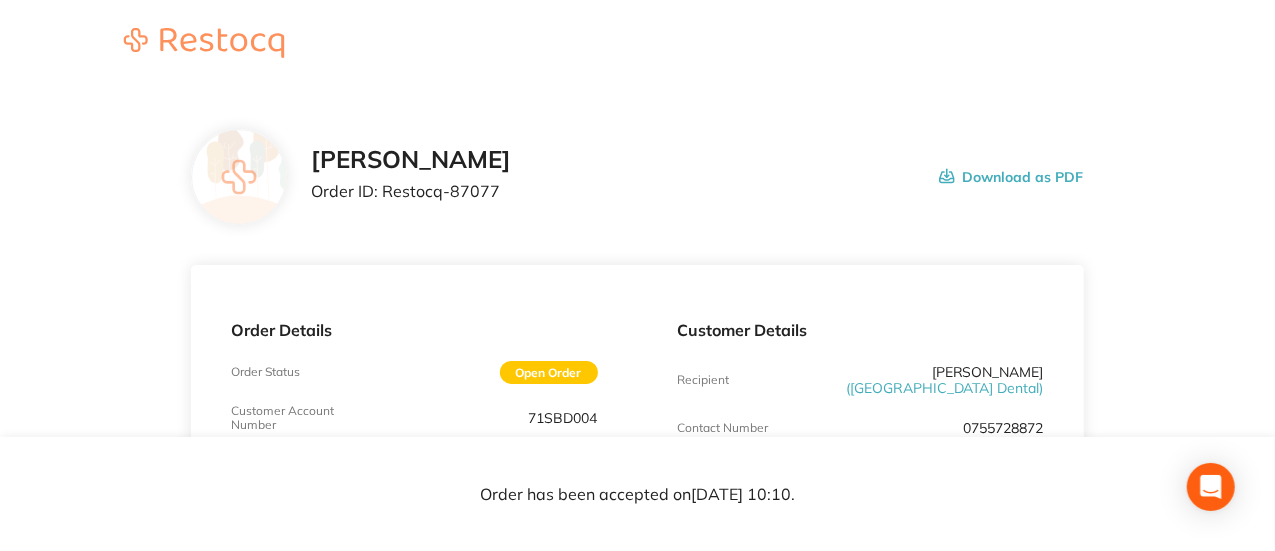 scroll, scrollTop: 0, scrollLeft: 0, axis: both 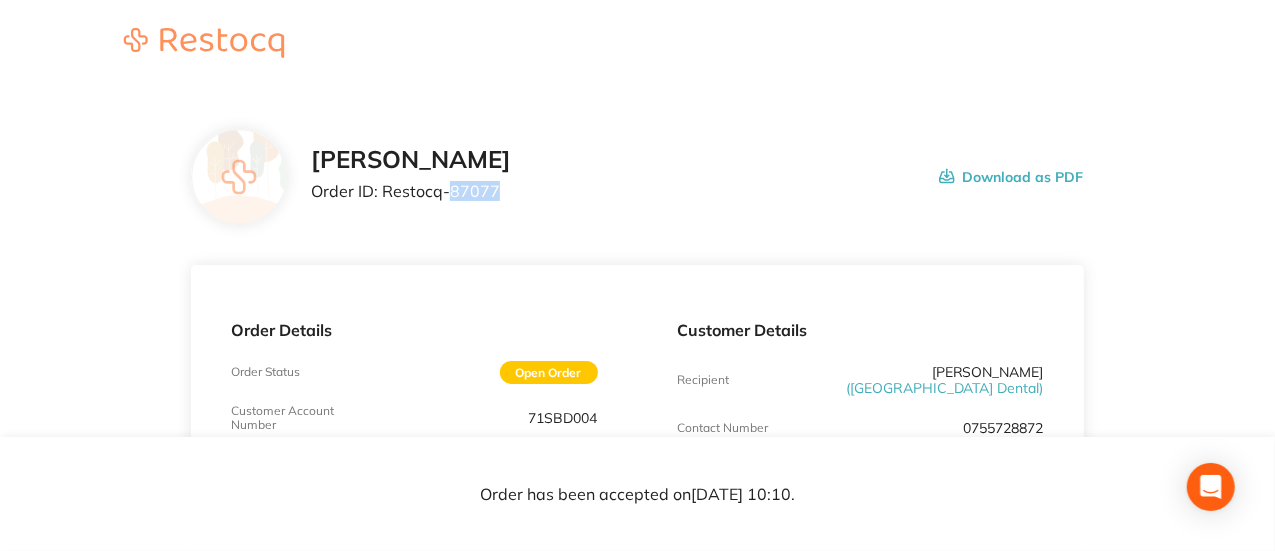click on "Order ID: Restocq- 87077" at bounding box center (411, 191) 